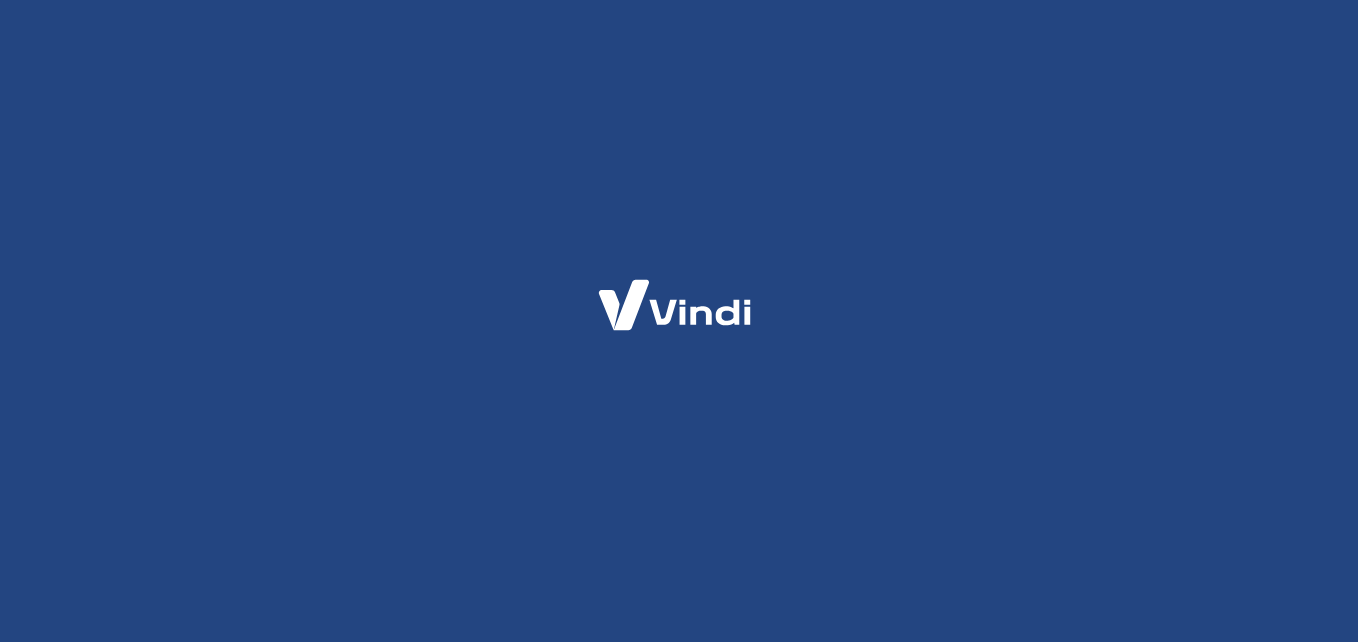 scroll, scrollTop: 0, scrollLeft: 0, axis: both 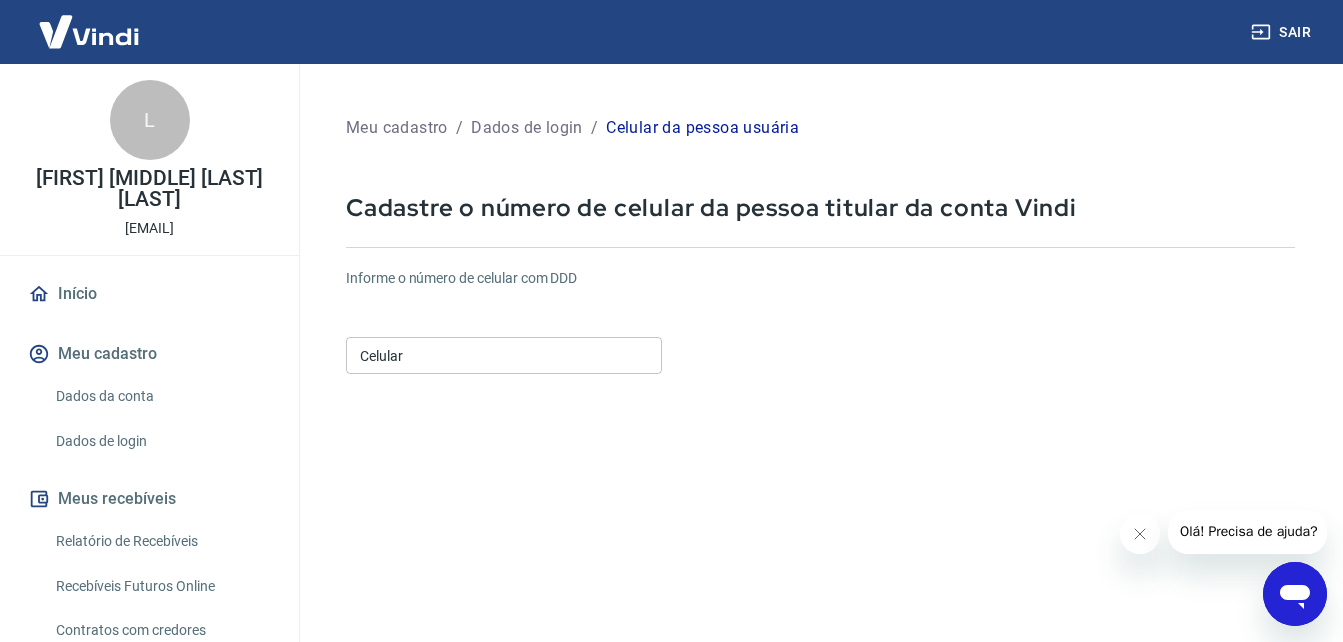 click on "Celular" at bounding box center [504, 355] 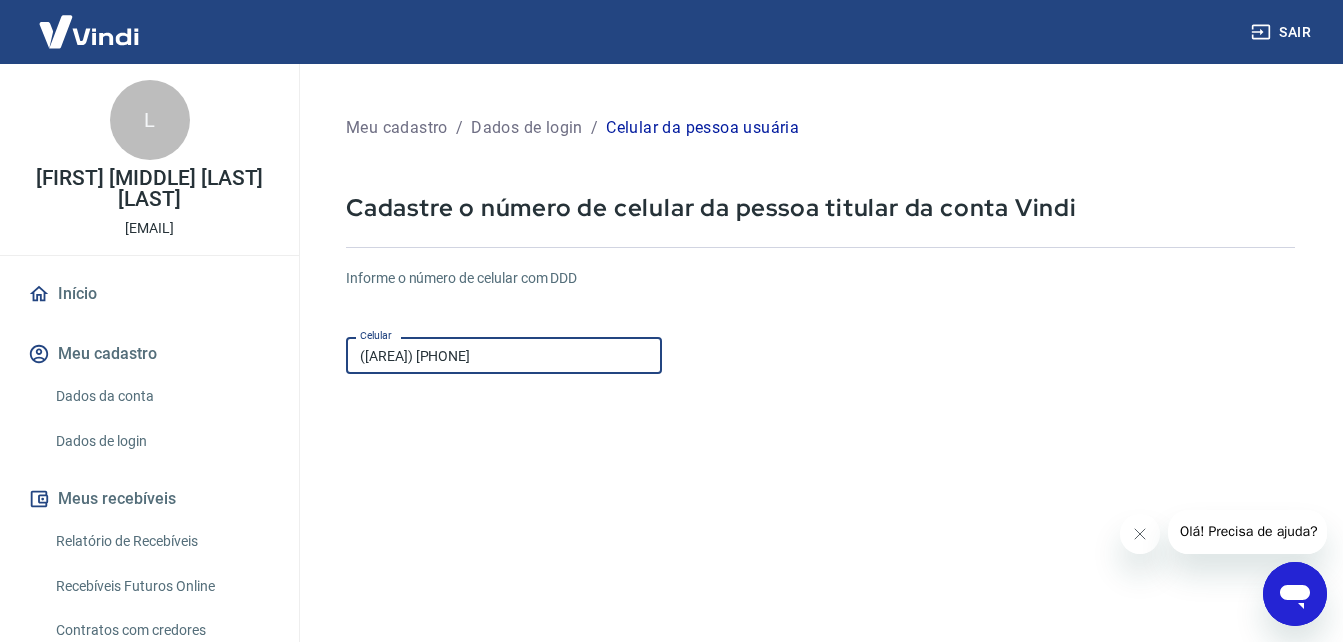 type on "([AREA]) [PHONE]" 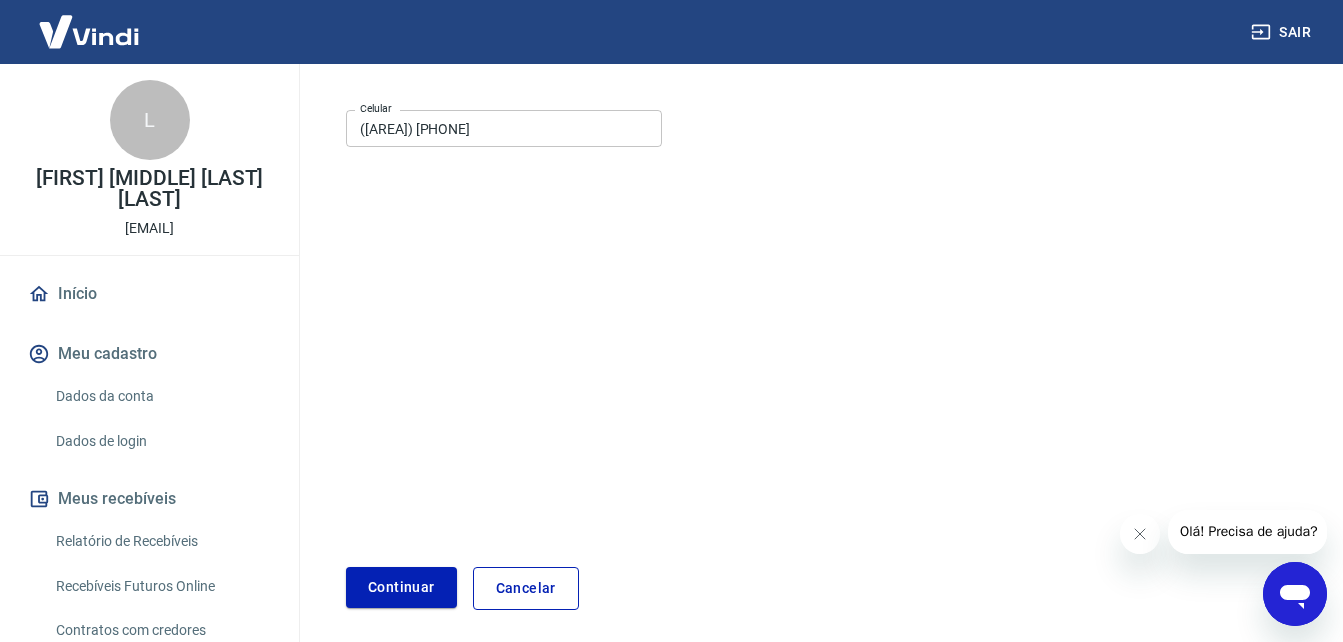 scroll, scrollTop: 300, scrollLeft: 0, axis: vertical 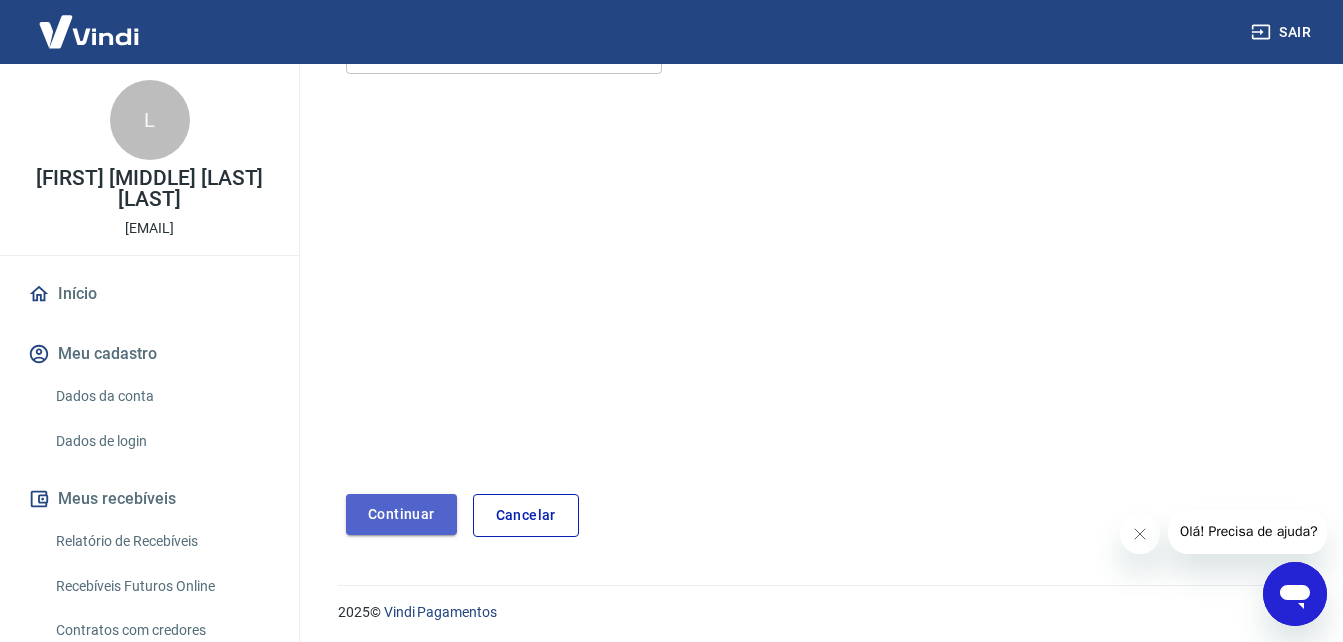 click on "Continuar" at bounding box center [401, 514] 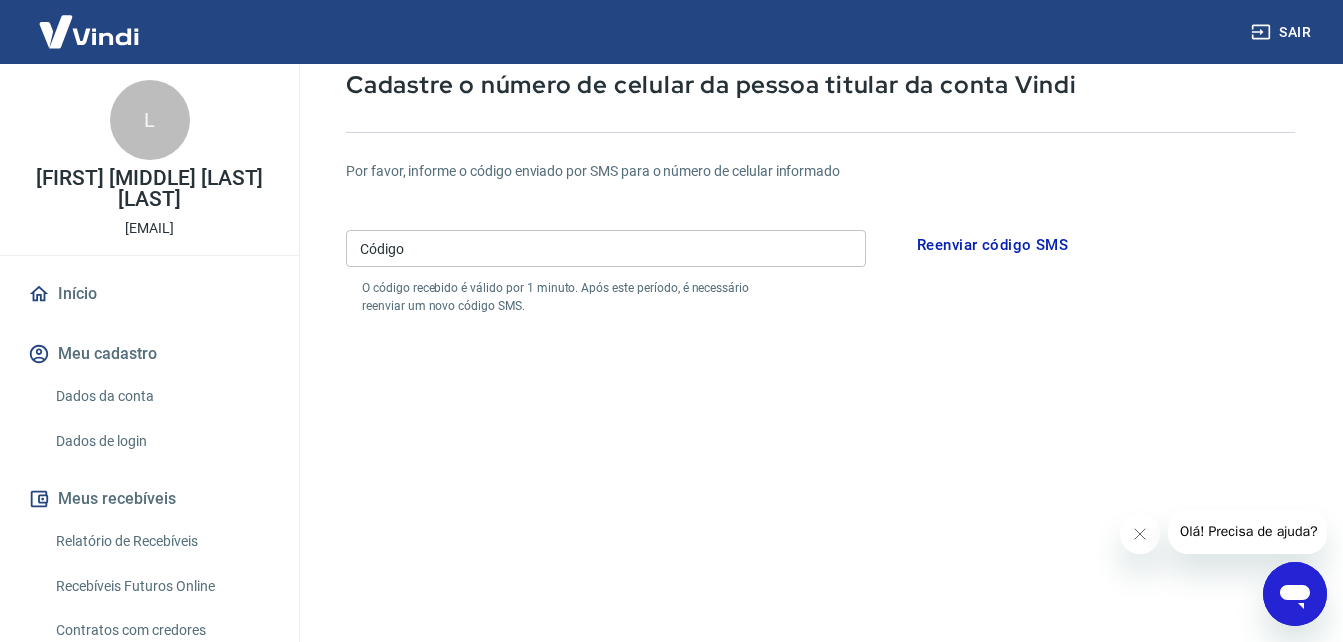 scroll, scrollTop: 100, scrollLeft: 0, axis: vertical 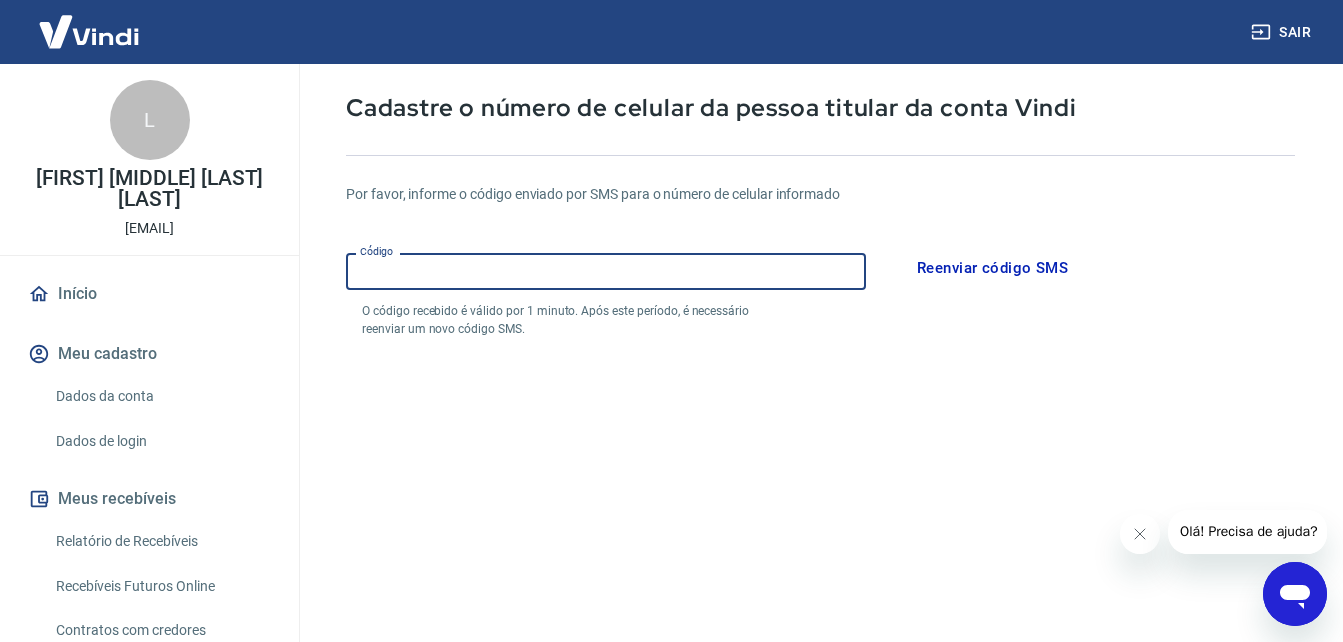 click on "Código" at bounding box center (606, 271) 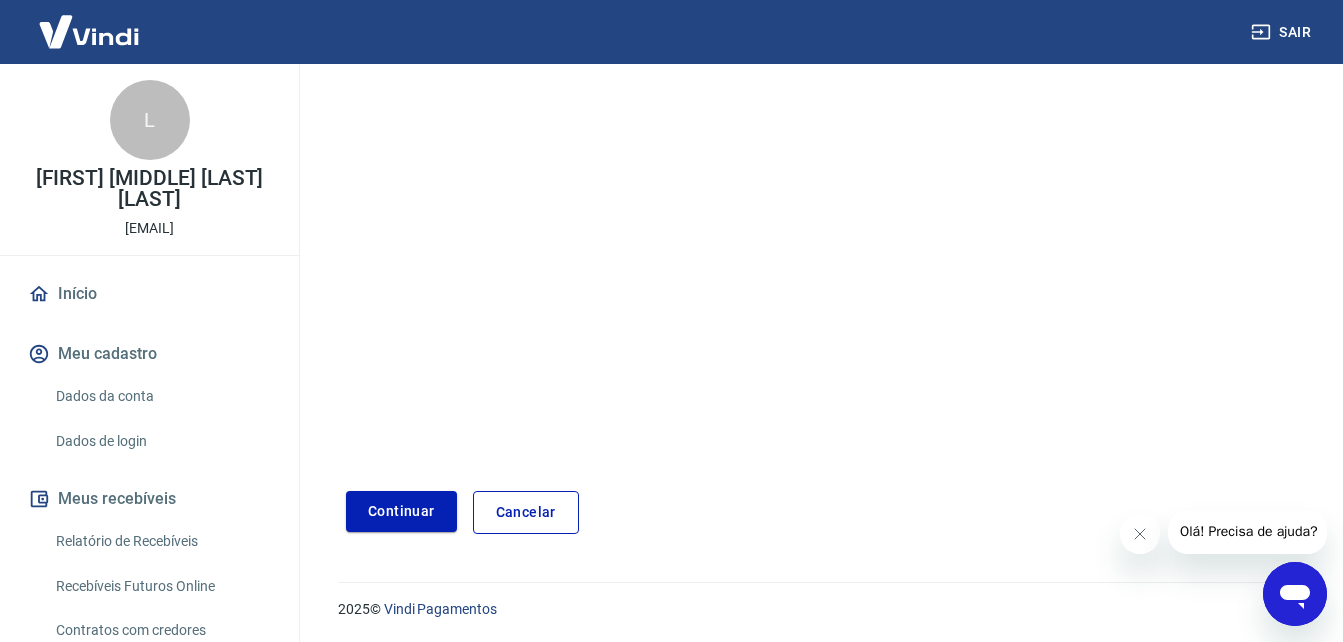 scroll, scrollTop: 381, scrollLeft: 0, axis: vertical 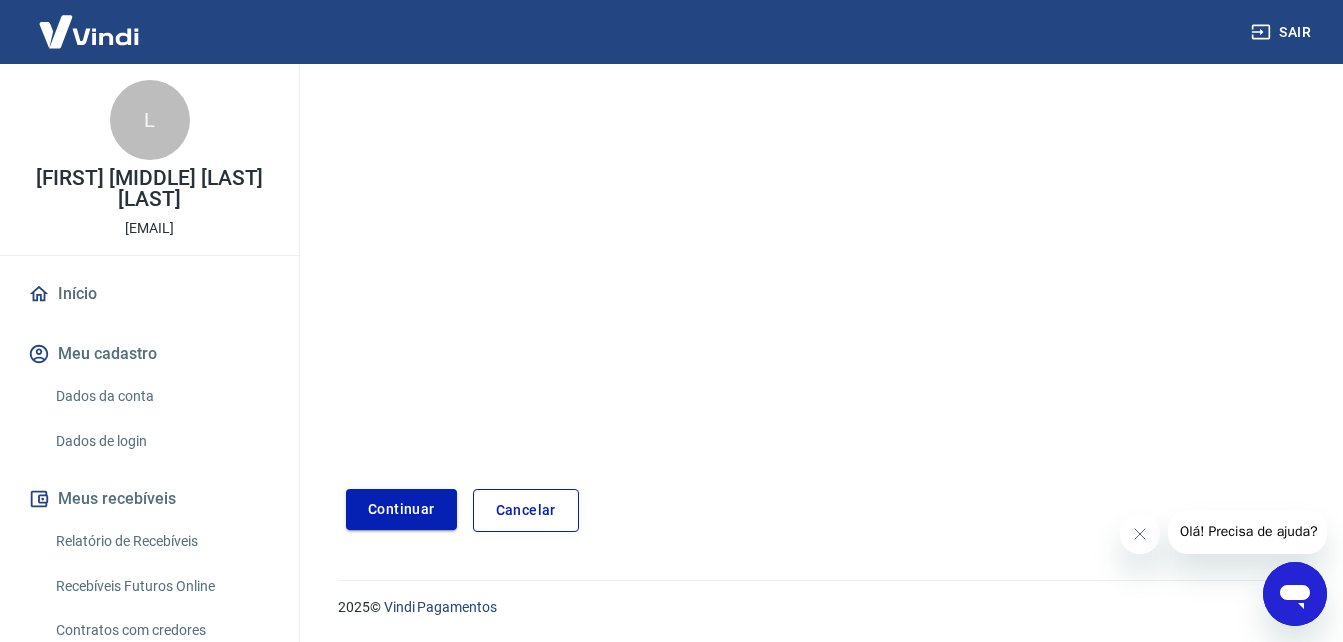 type on "334854" 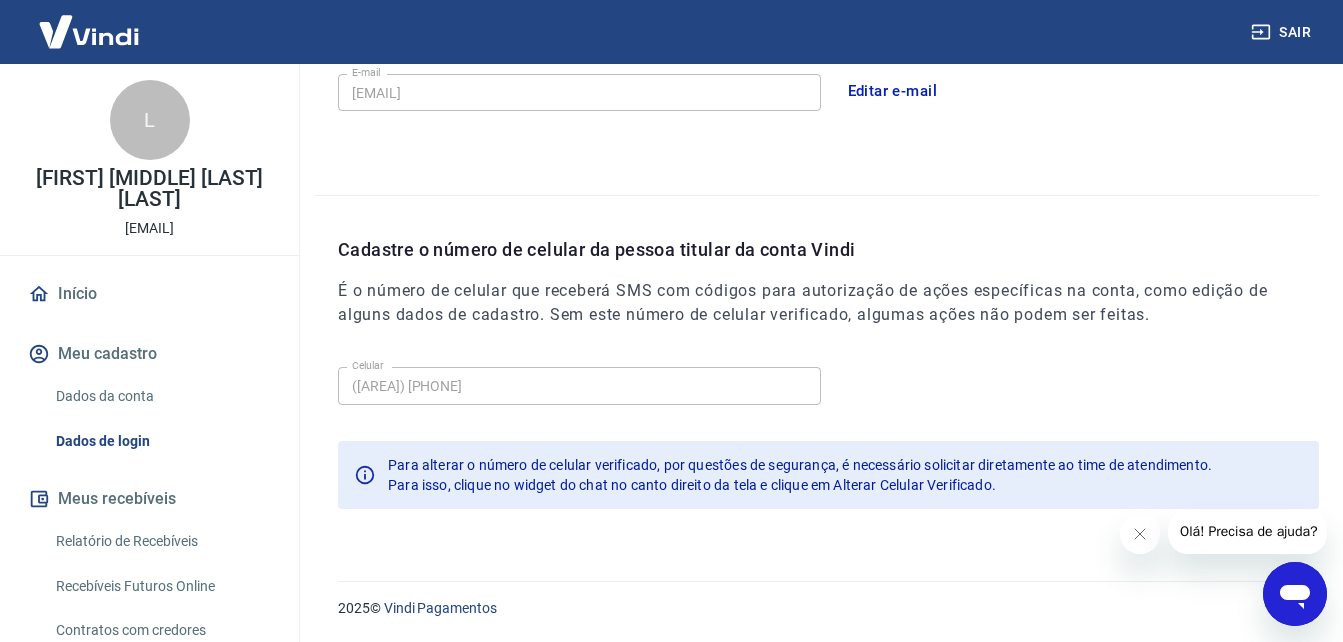 scroll, scrollTop: 639, scrollLeft: 0, axis: vertical 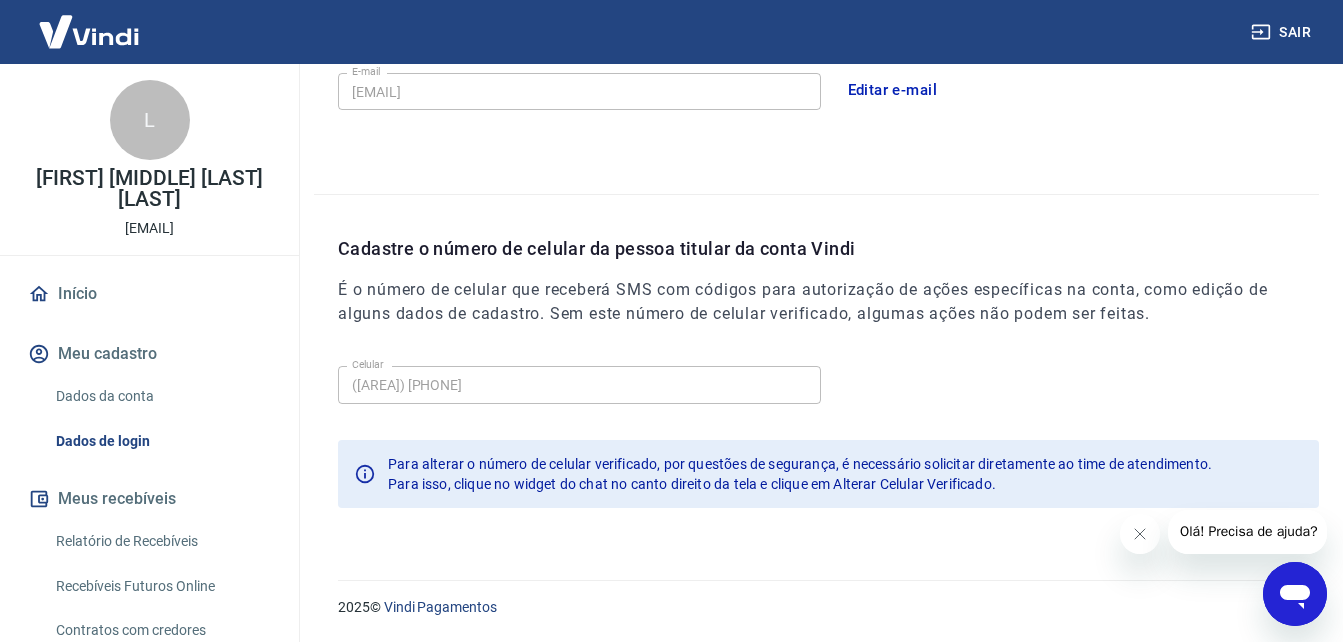click on "Início" at bounding box center [149, 294] 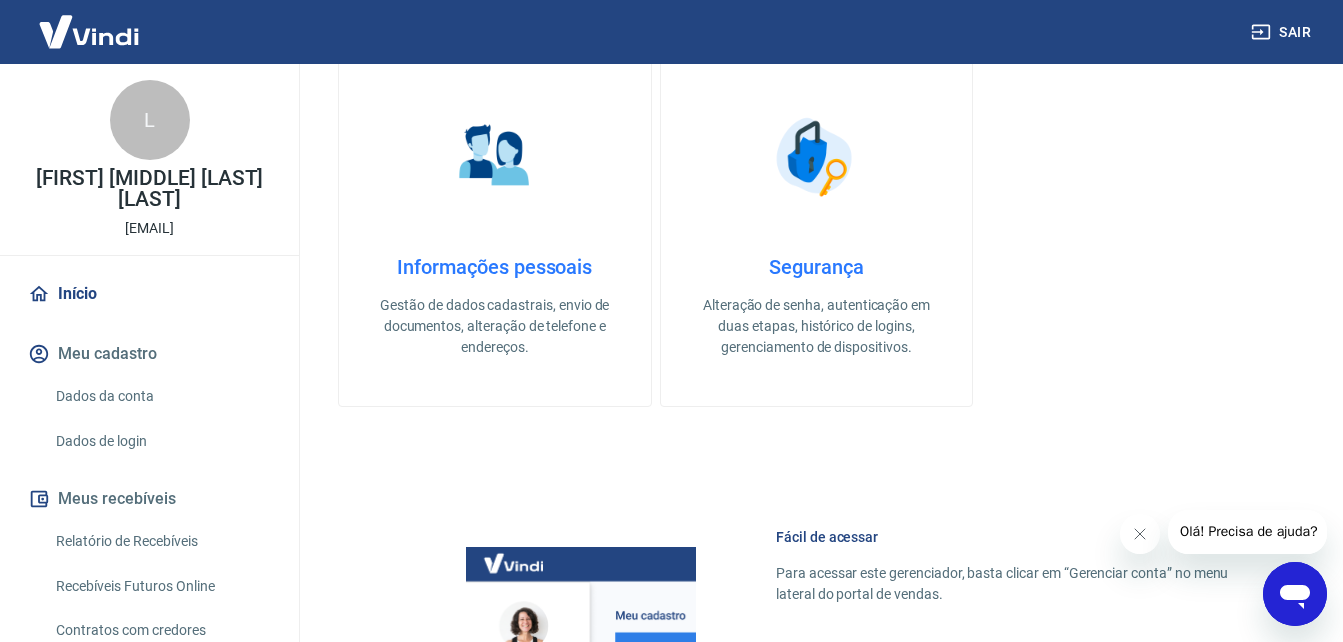 scroll, scrollTop: 1206, scrollLeft: 0, axis: vertical 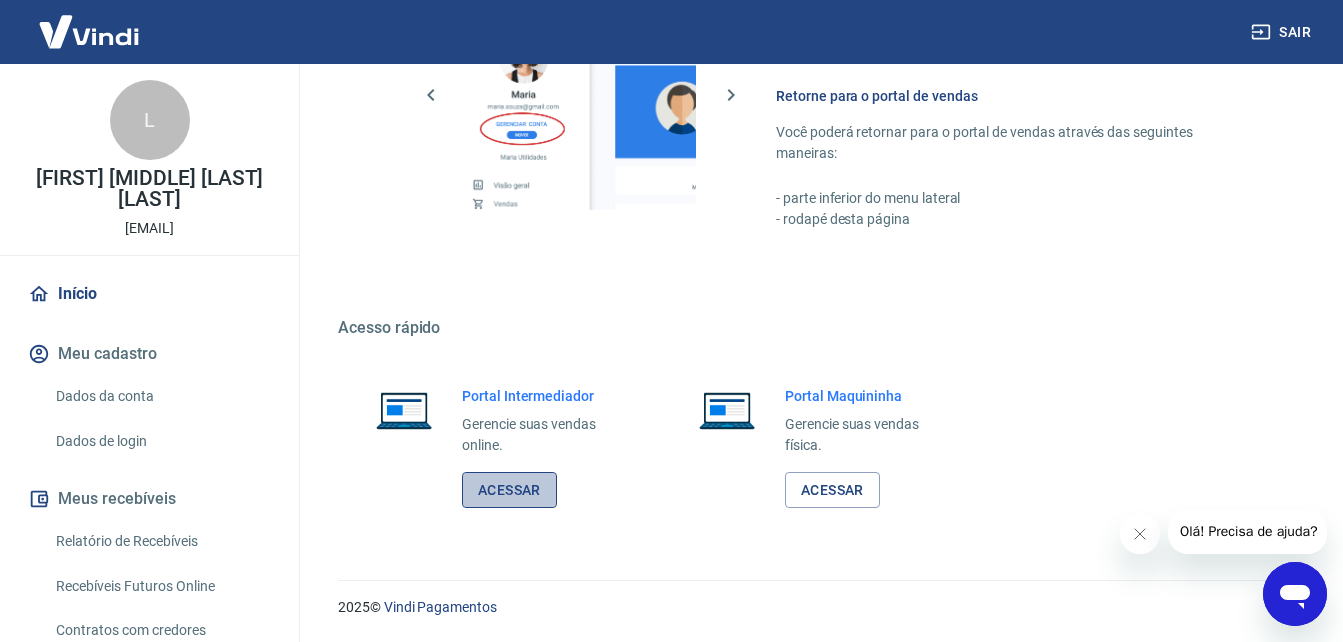 click on "Acessar" at bounding box center (509, 490) 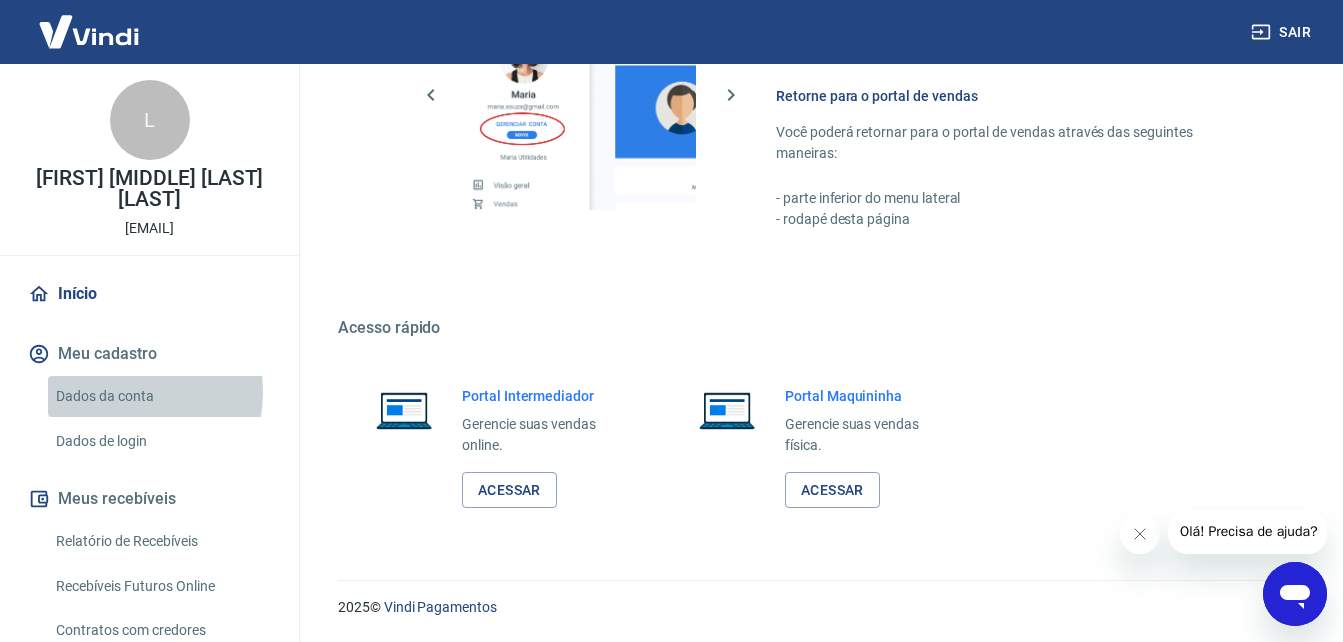 click on "Dados da conta" at bounding box center [161, 396] 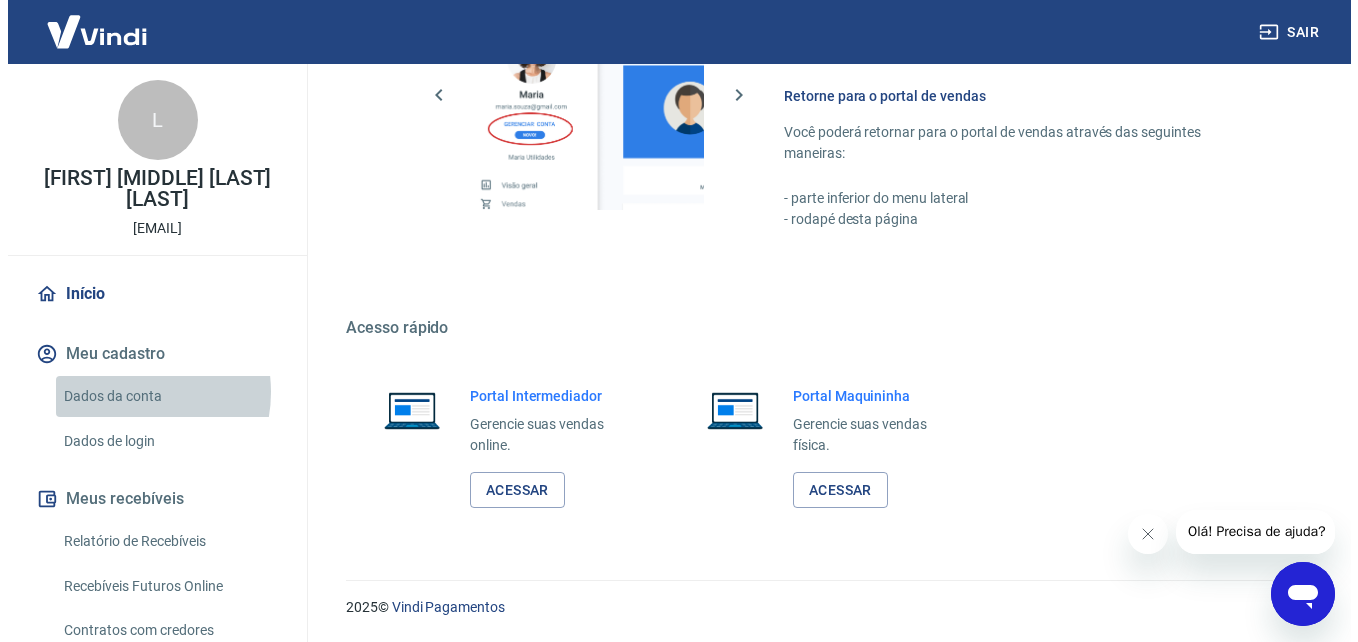 scroll, scrollTop: 0, scrollLeft: 0, axis: both 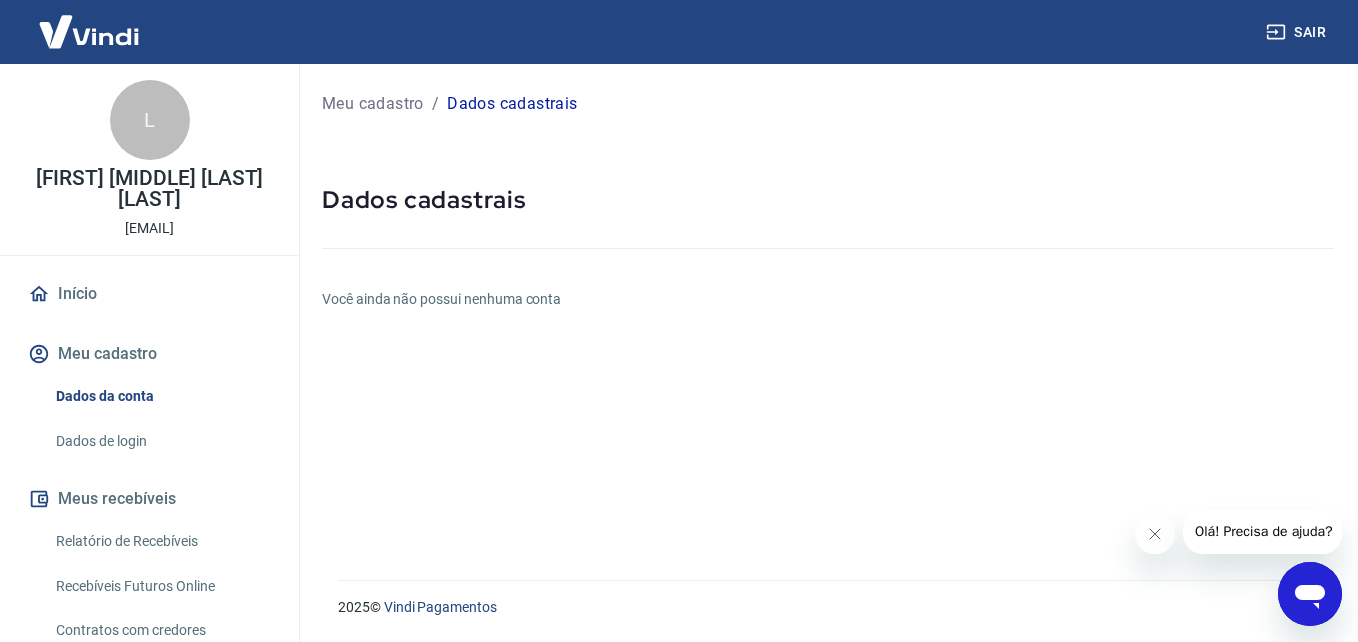 click on "Meu cadastro" at bounding box center [149, 354] 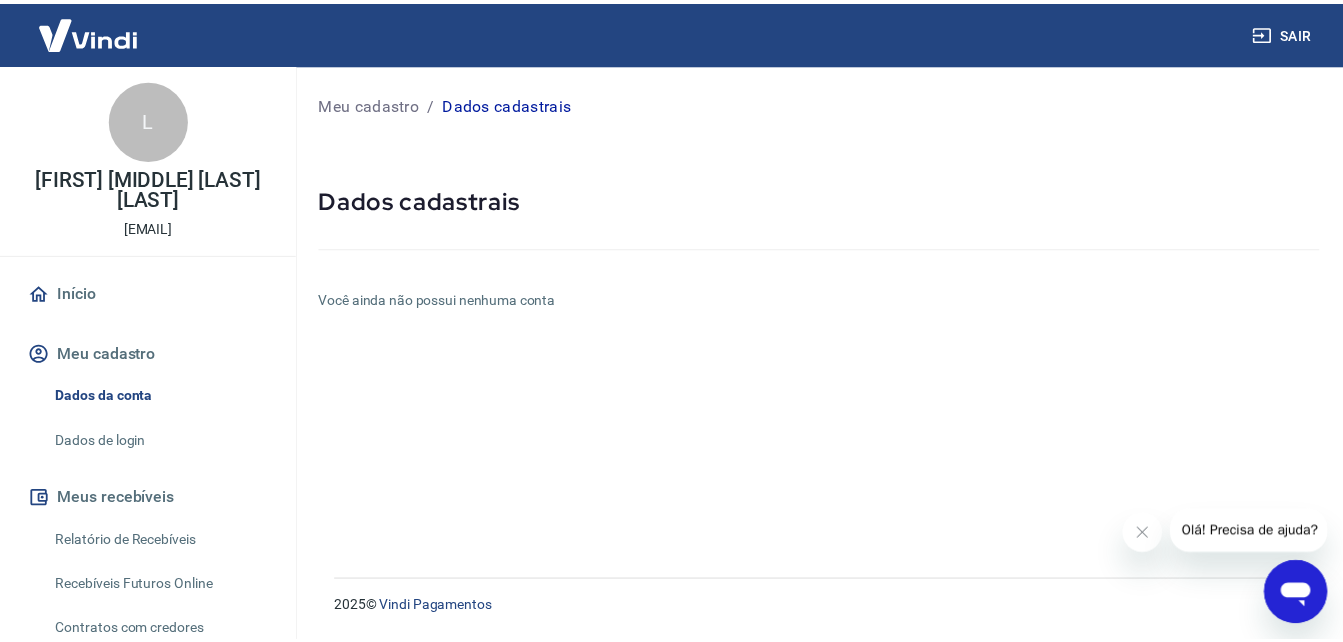 scroll, scrollTop: 100, scrollLeft: 0, axis: vertical 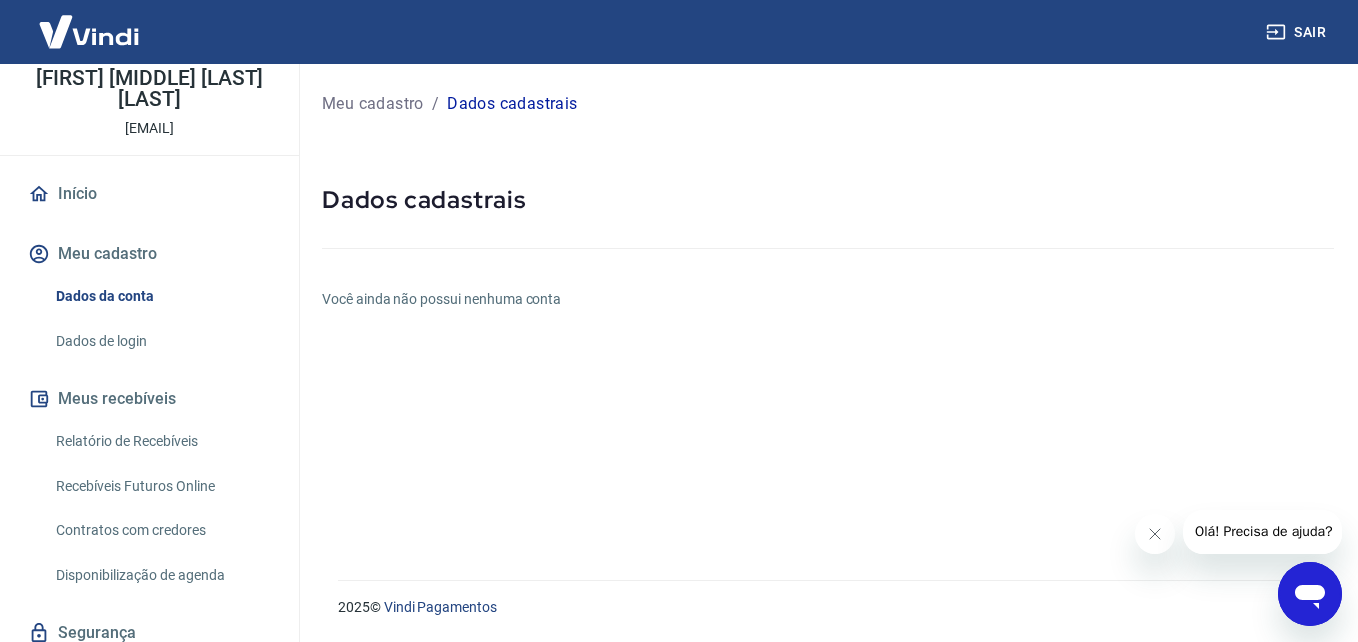 click on "Dados de login" at bounding box center [161, 341] 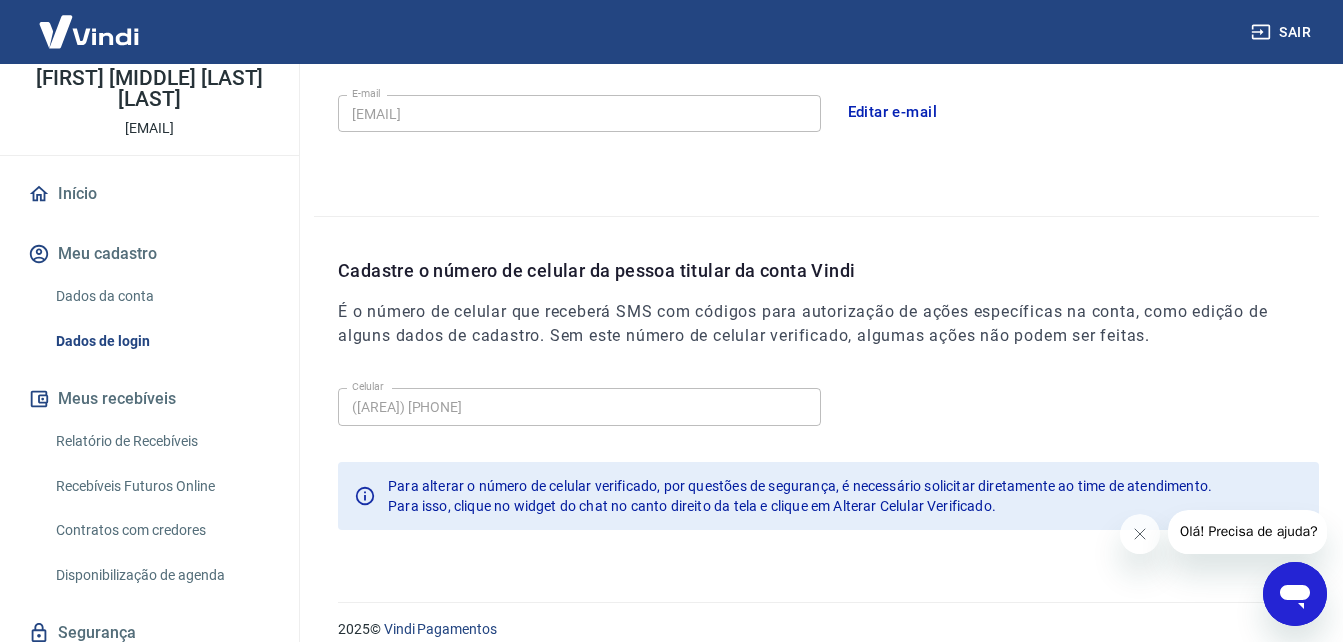scroll, scrollTop: 639, scrollLeft: 0, axis: vertical 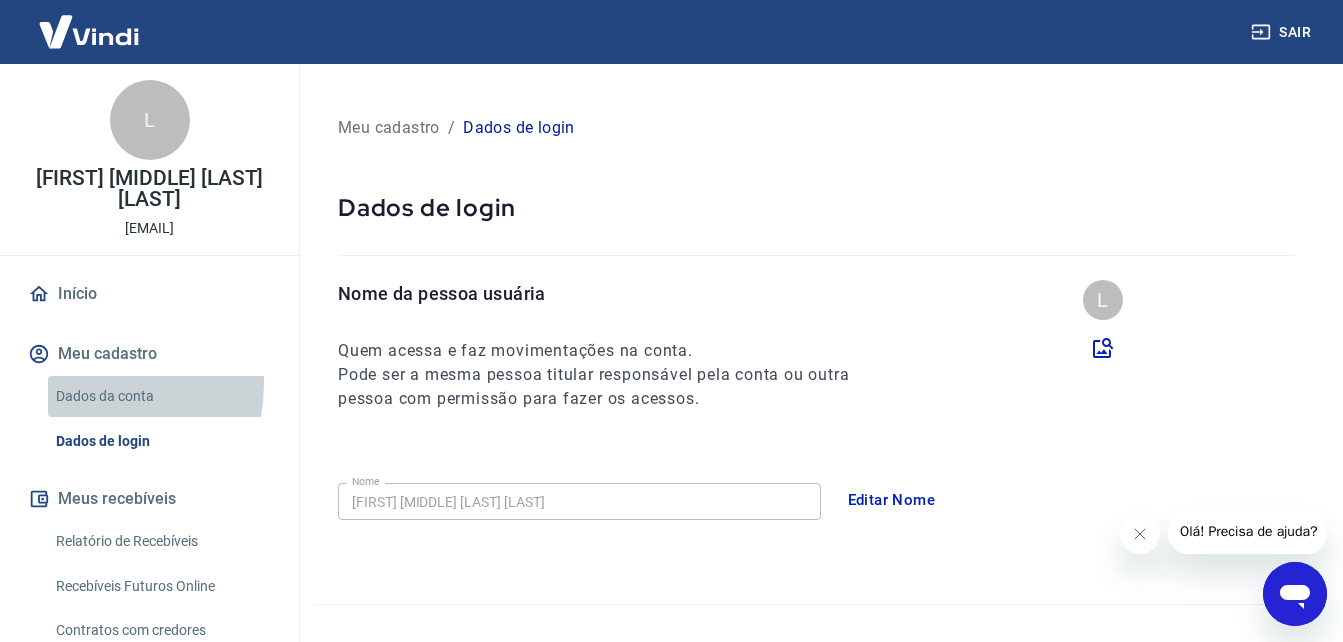 click on "Dados da conta" at bounding box center (161, 396) 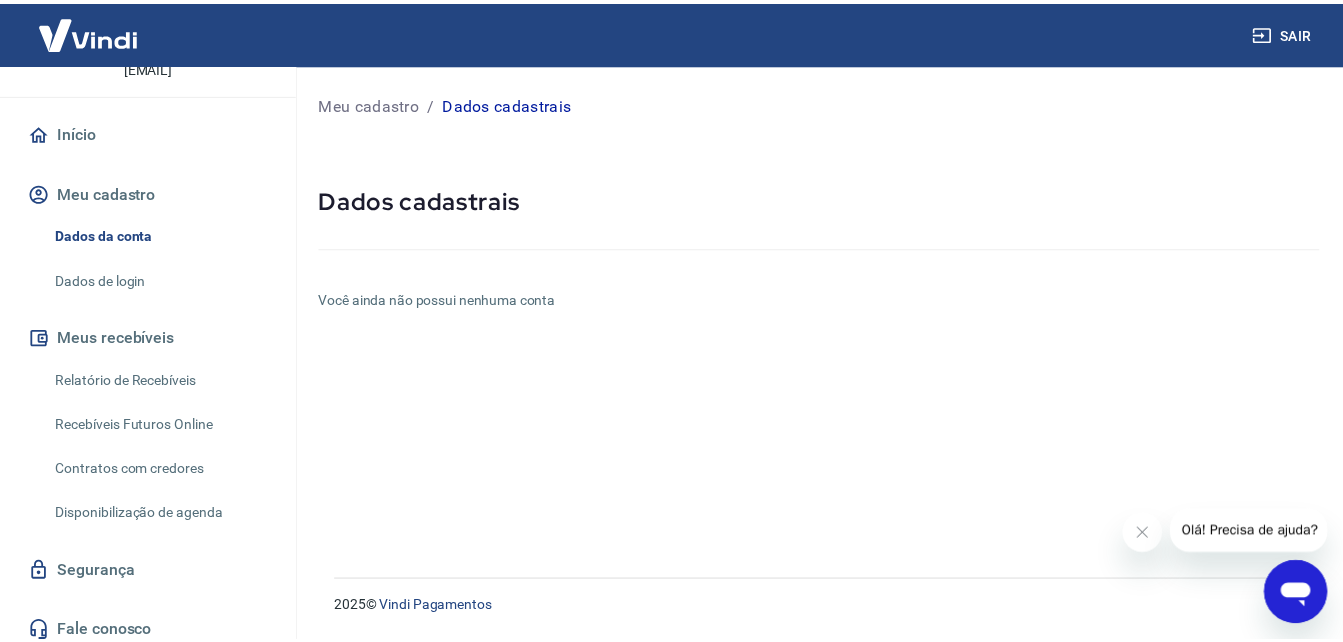 scroll, scrollTop: 173, scrollLeft: 0, axis: vertical 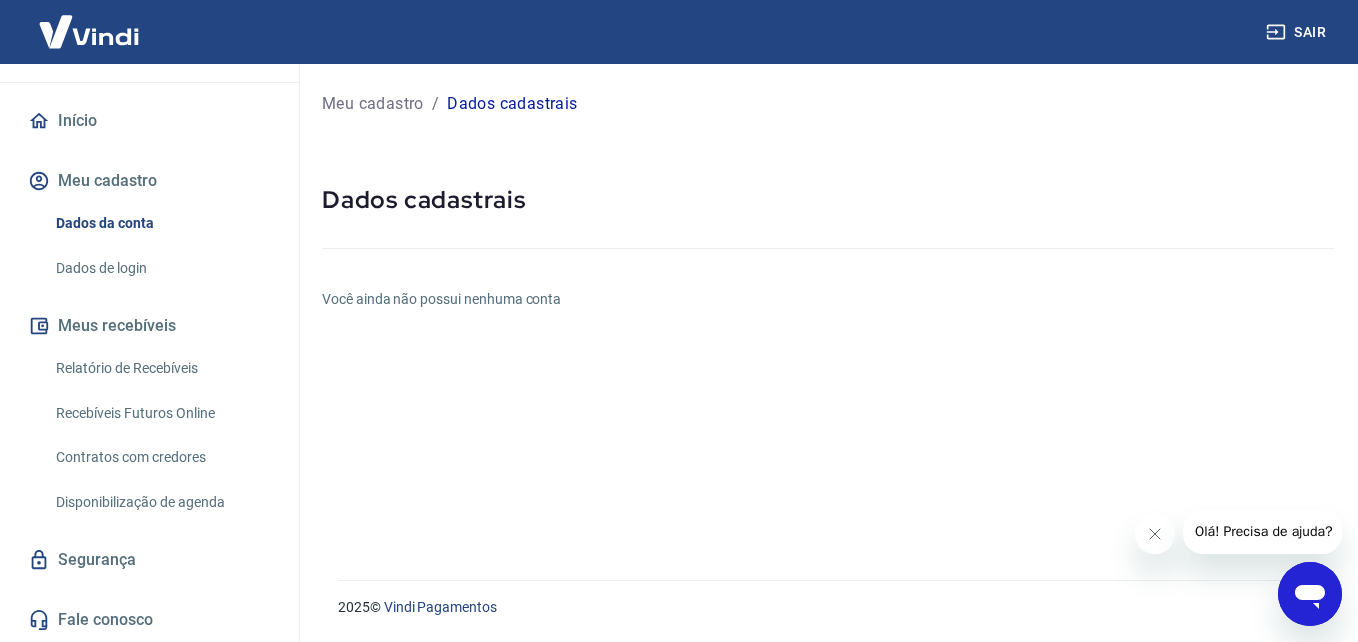 click on "Fale conosco" at bounding box center [149, 620] 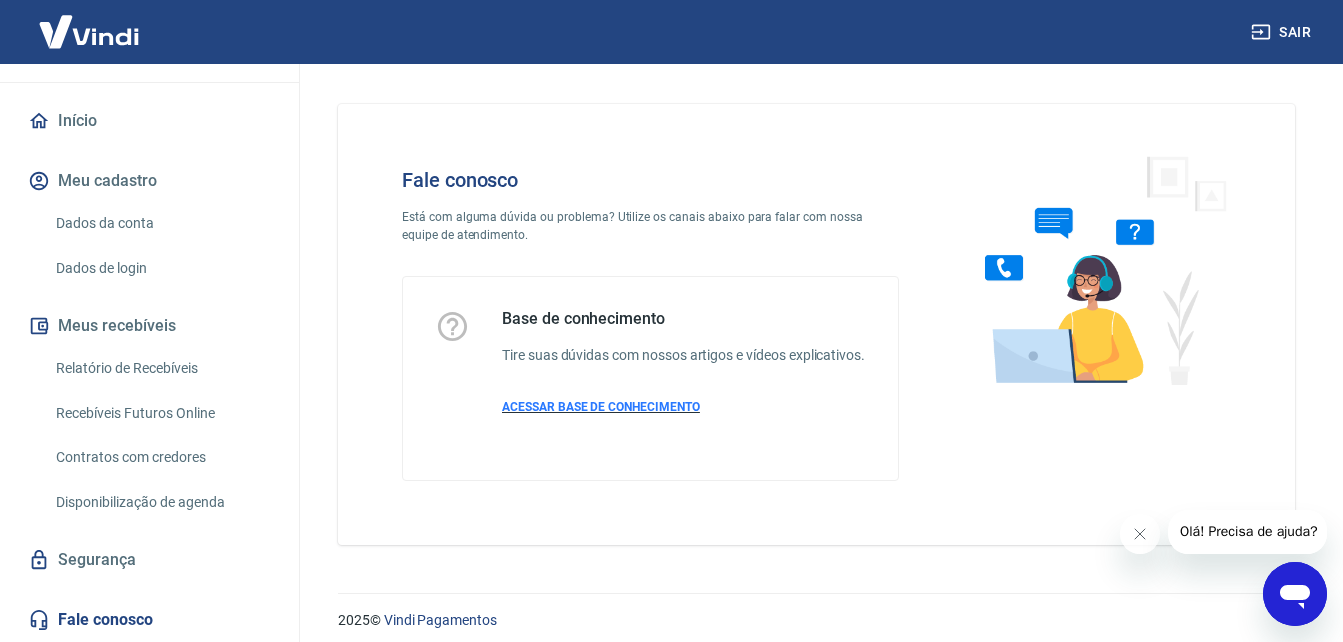 click on "ACESSAR BASE DE CONHECIMENTO" at bounding box center [601, 407] 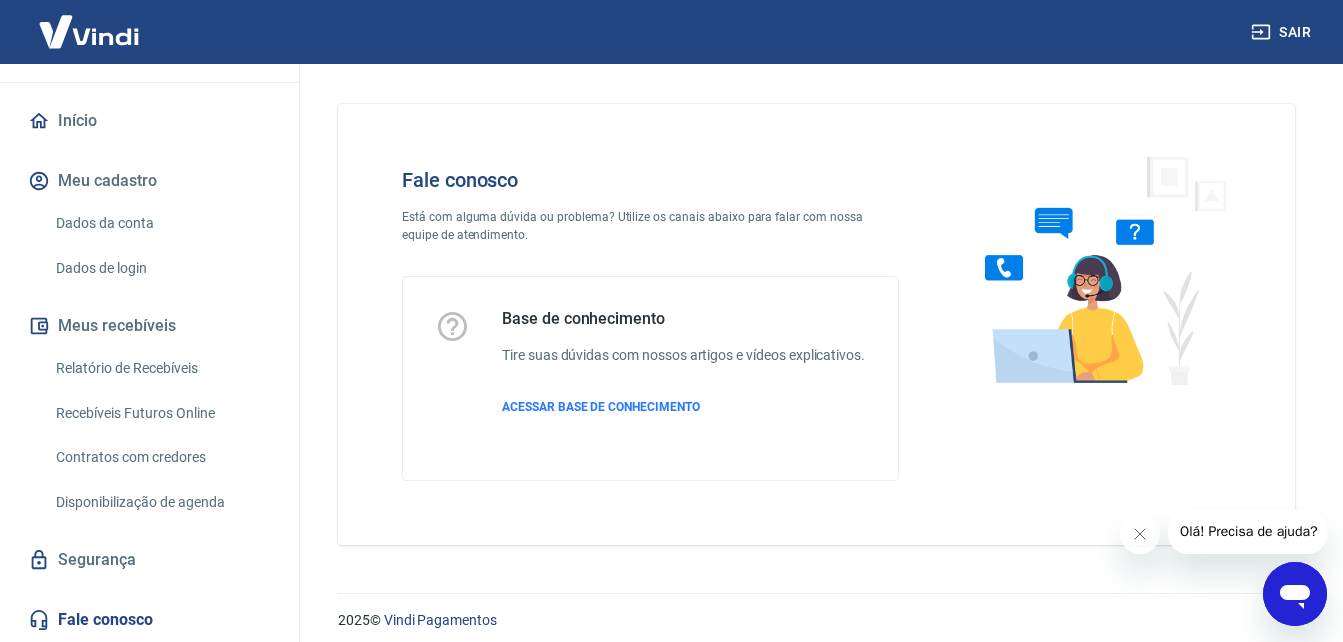 click on "Meu cadastro" at bounding box center [149, 181] 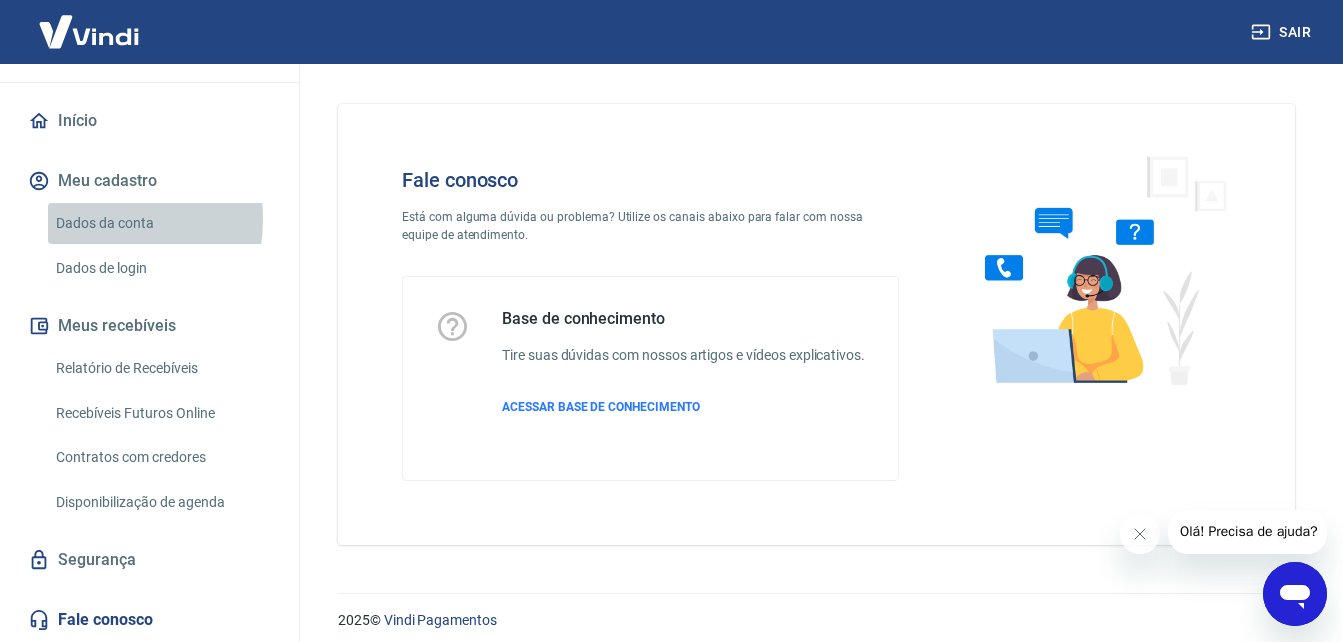 click on "Dados da conta" at bounding box center (161, 223) 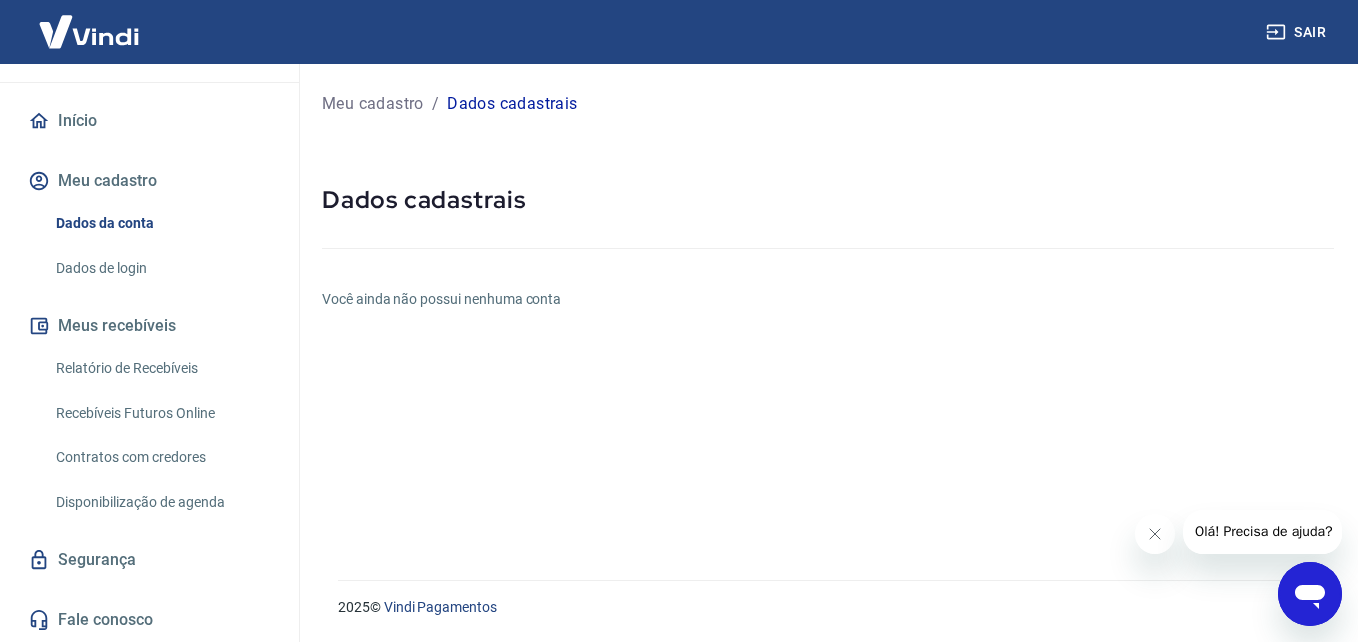 click on "Dados de login" at bounding box center [161, 268] 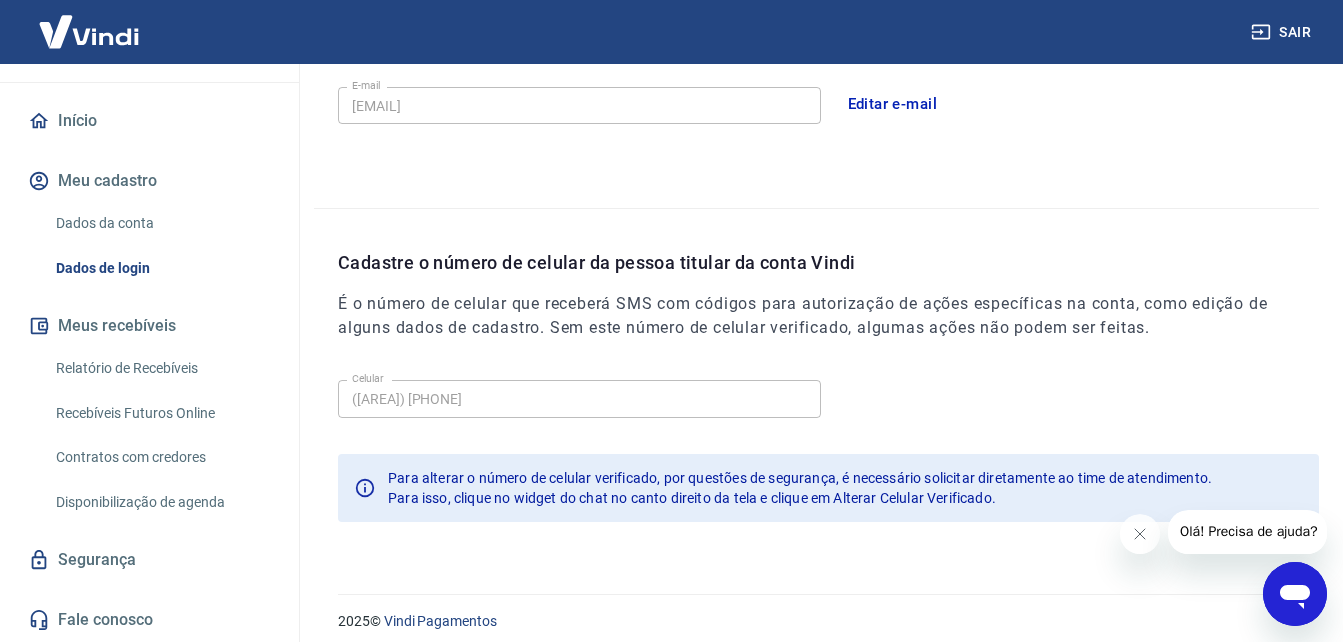 scroll, scrollTop: 639, scrollLeft: 0, axis: vertical 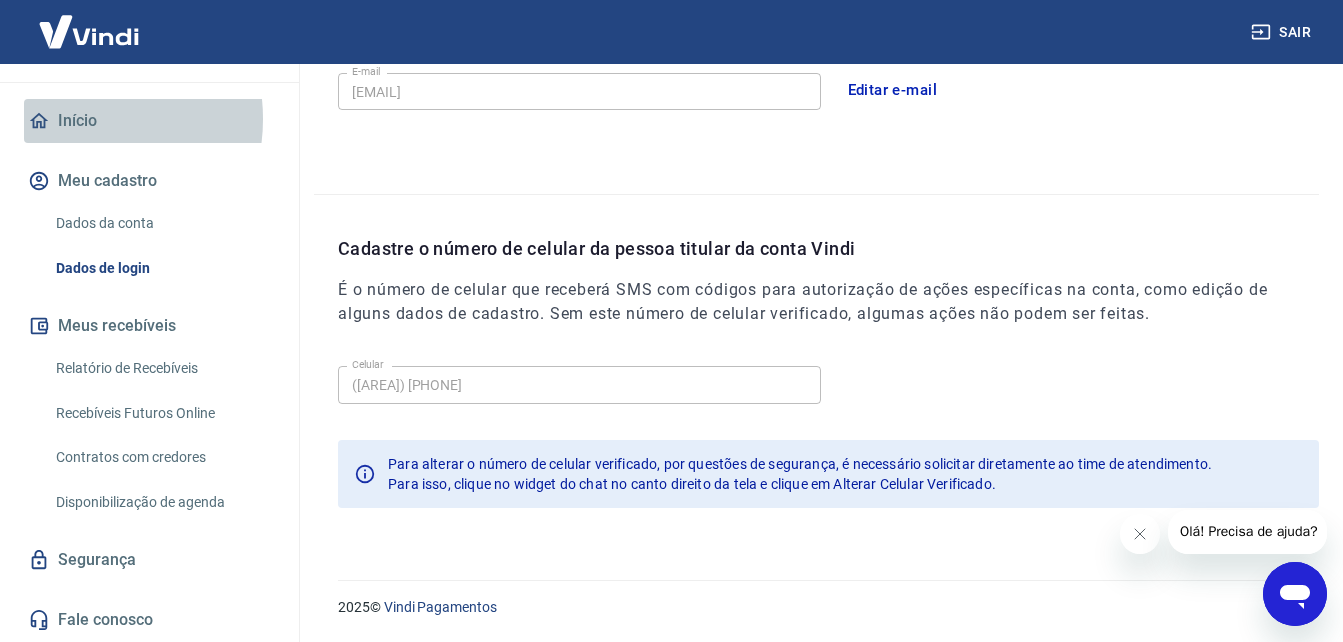 click on "Início" at bounding box center [149, 121] 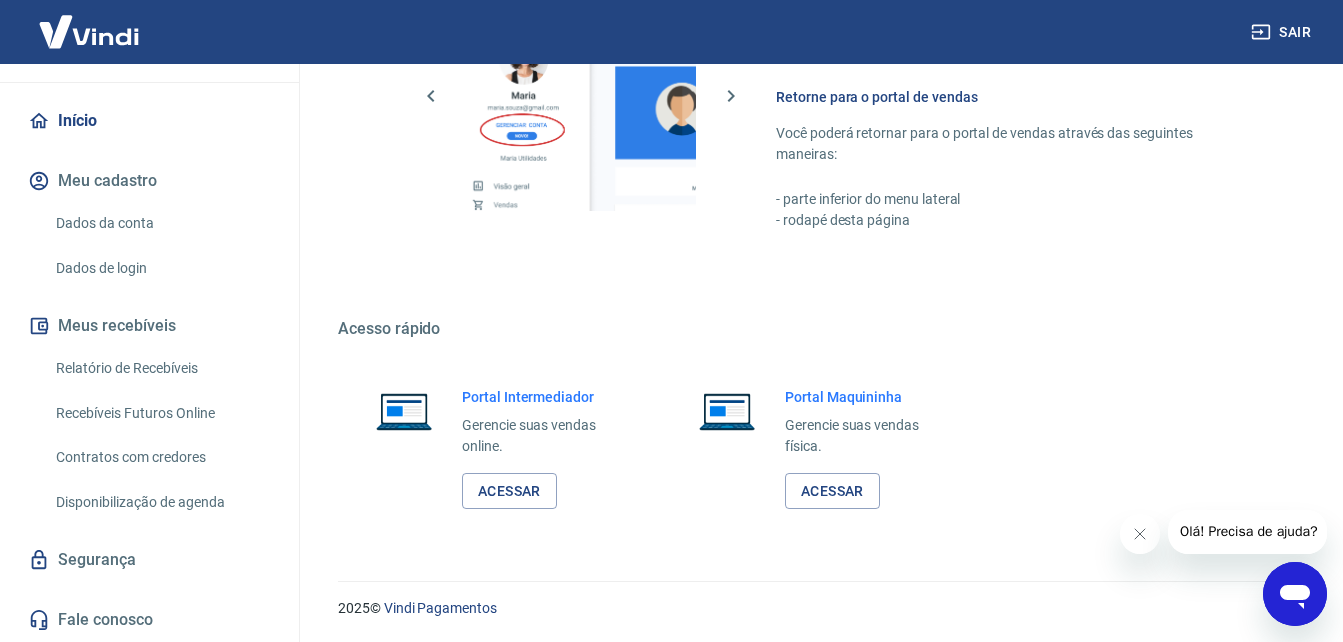 scroll, scrollTop: 1206, scrollLeft: 0, axis: vertical 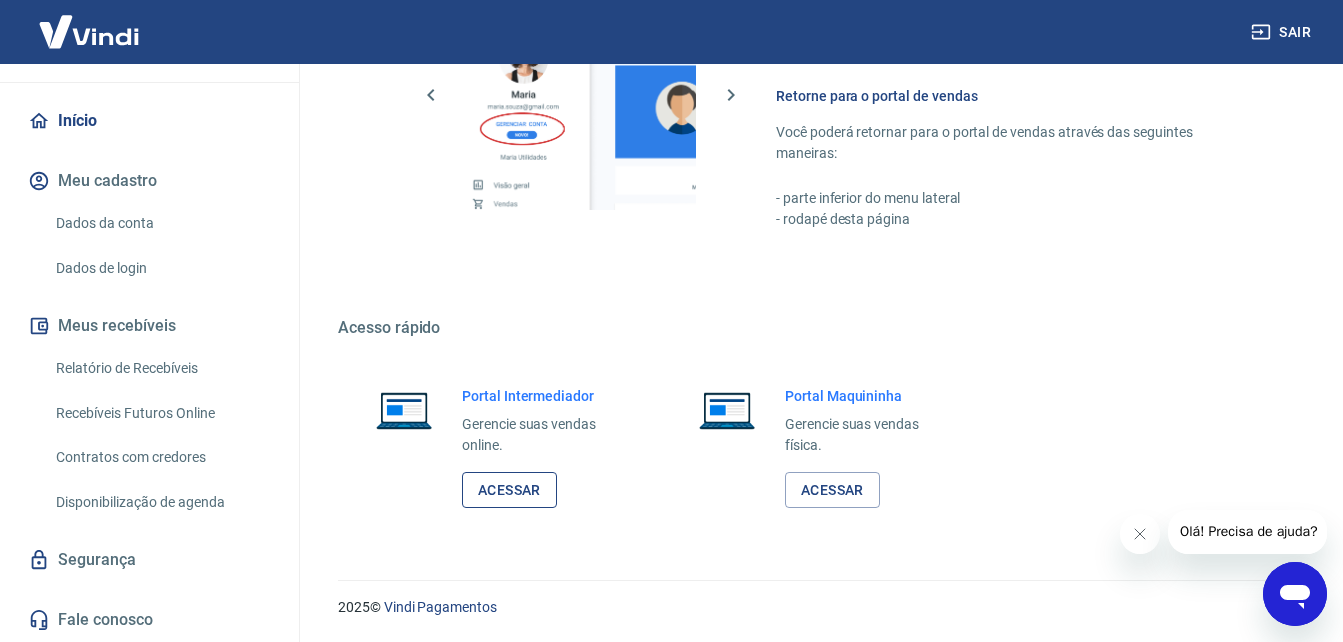 click on "Acessar" at bounding box center [509, 490] 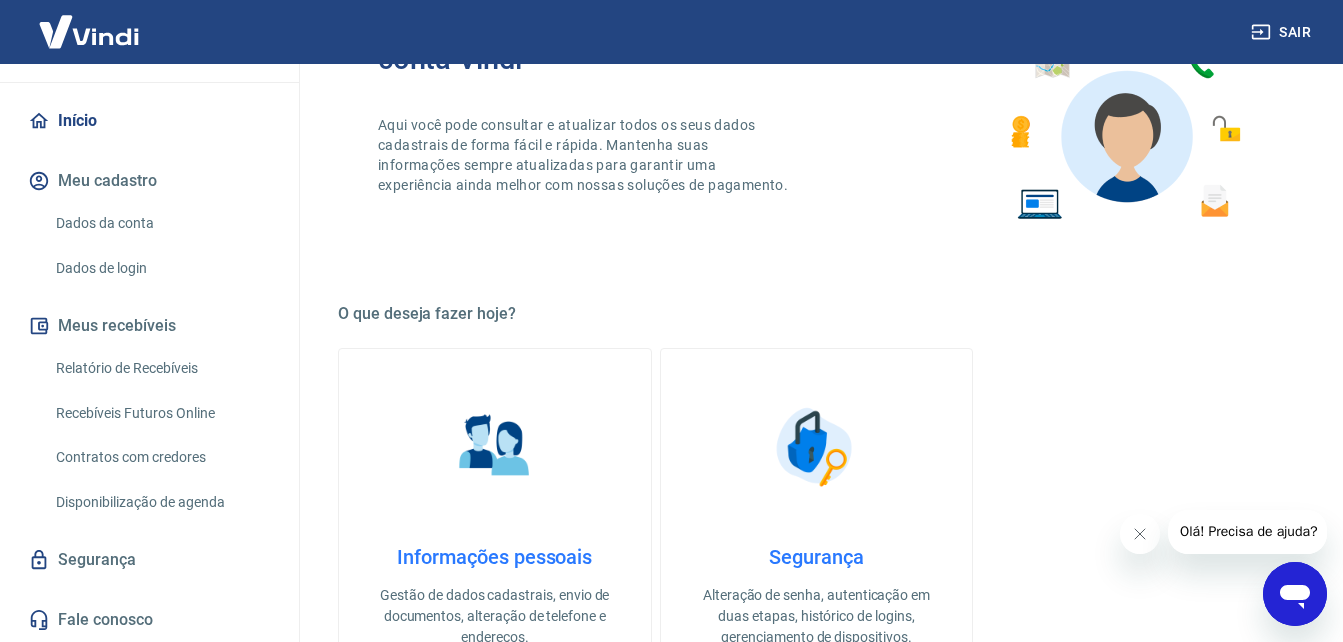 scroll, scrollTop: 306, scrollLeft: 0, axis: vertical 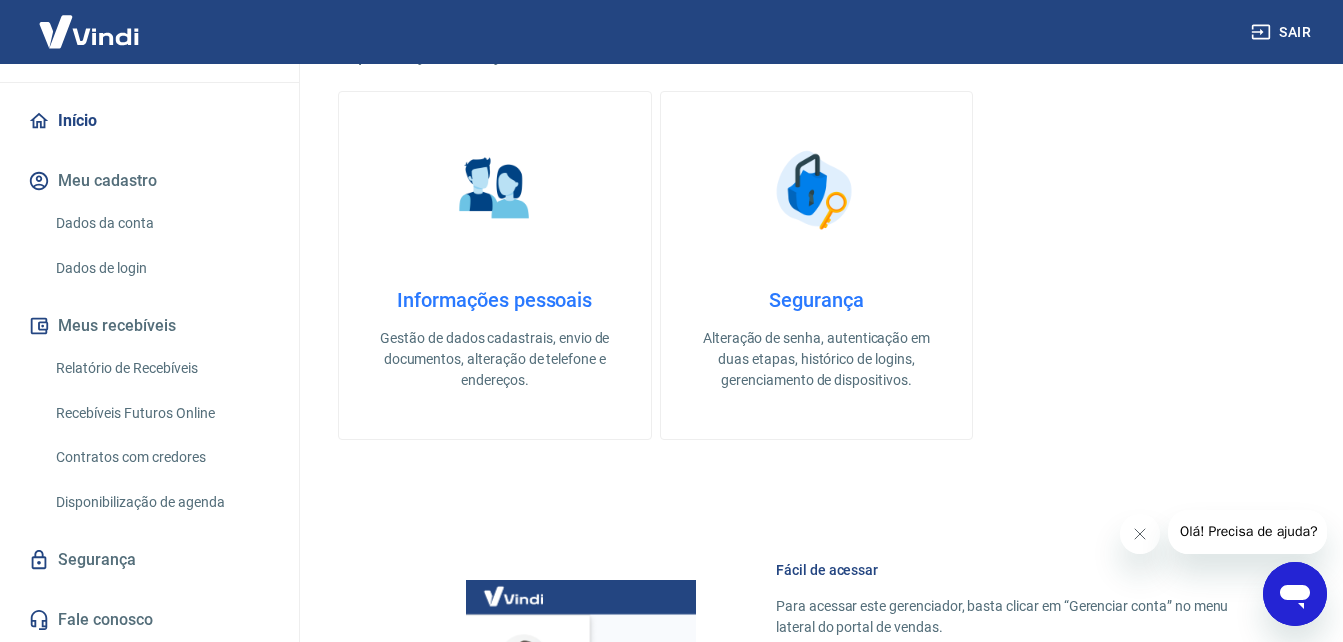 click on "Gestão de dados cadastrais, envio de documentos, alteração de telefone e endereços." at bounding box center [495, 359] 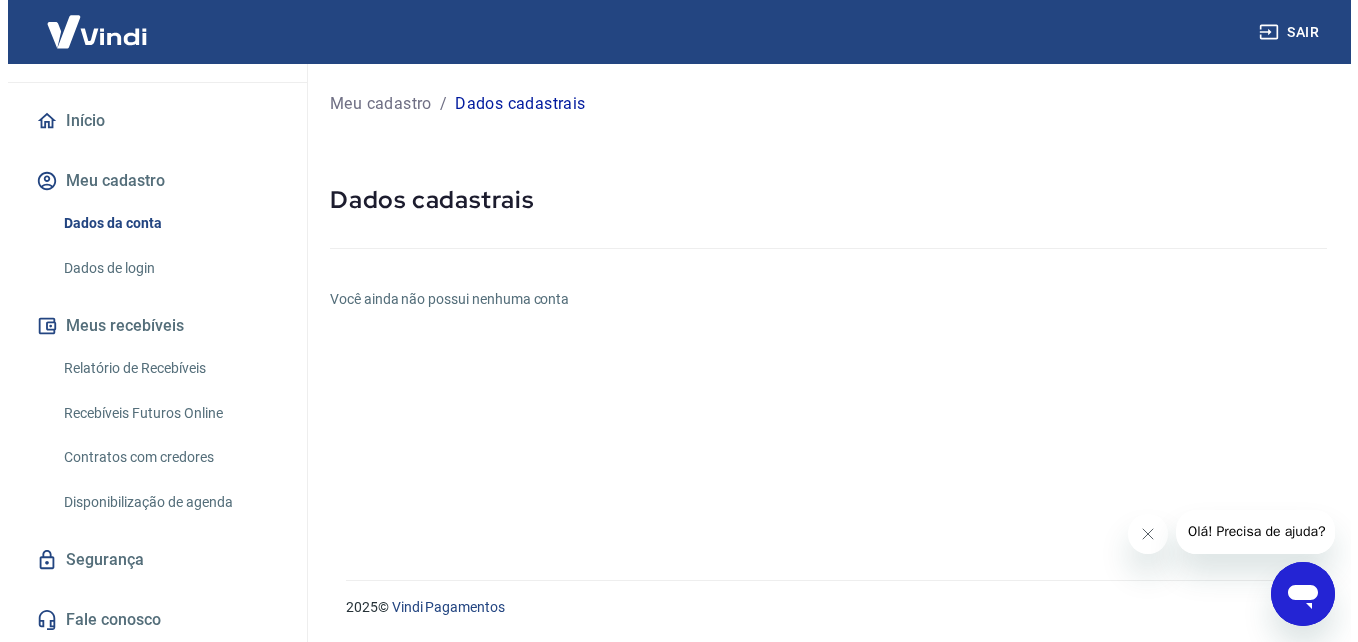 scroll, scrollTop: 0, scrollLeft: 0, axis: both 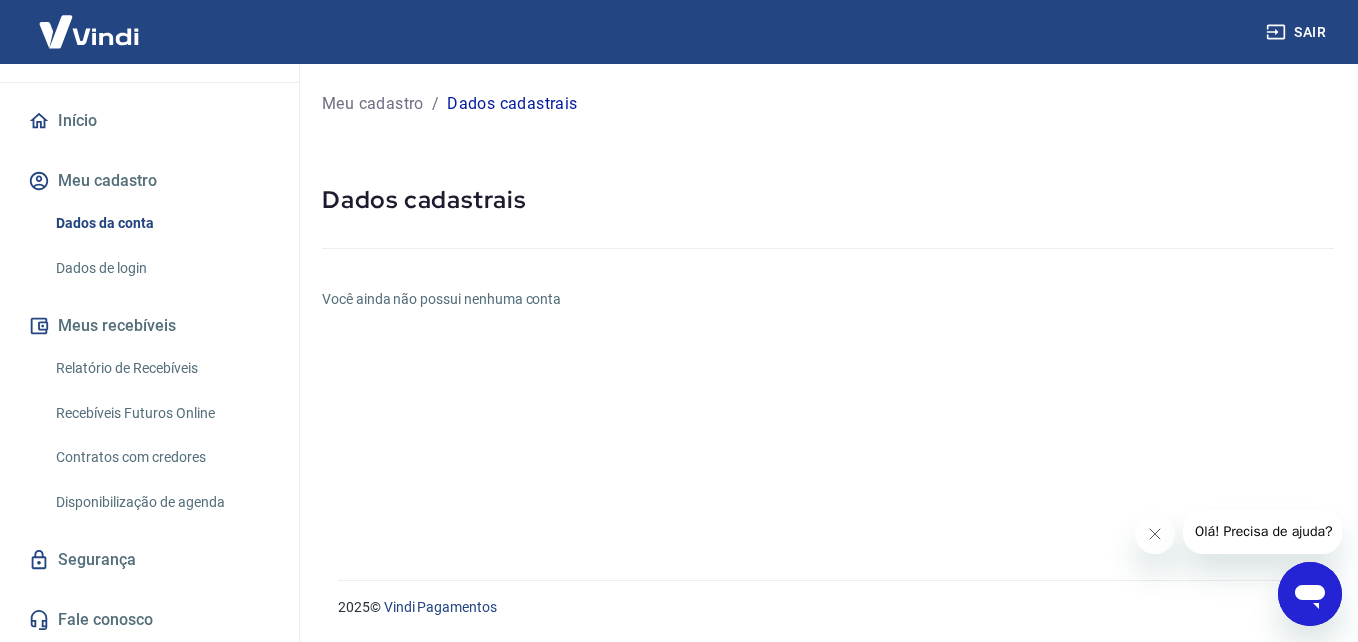 click on "Você ainda não possui nenhuma conta" at bounding box center [828, 299] 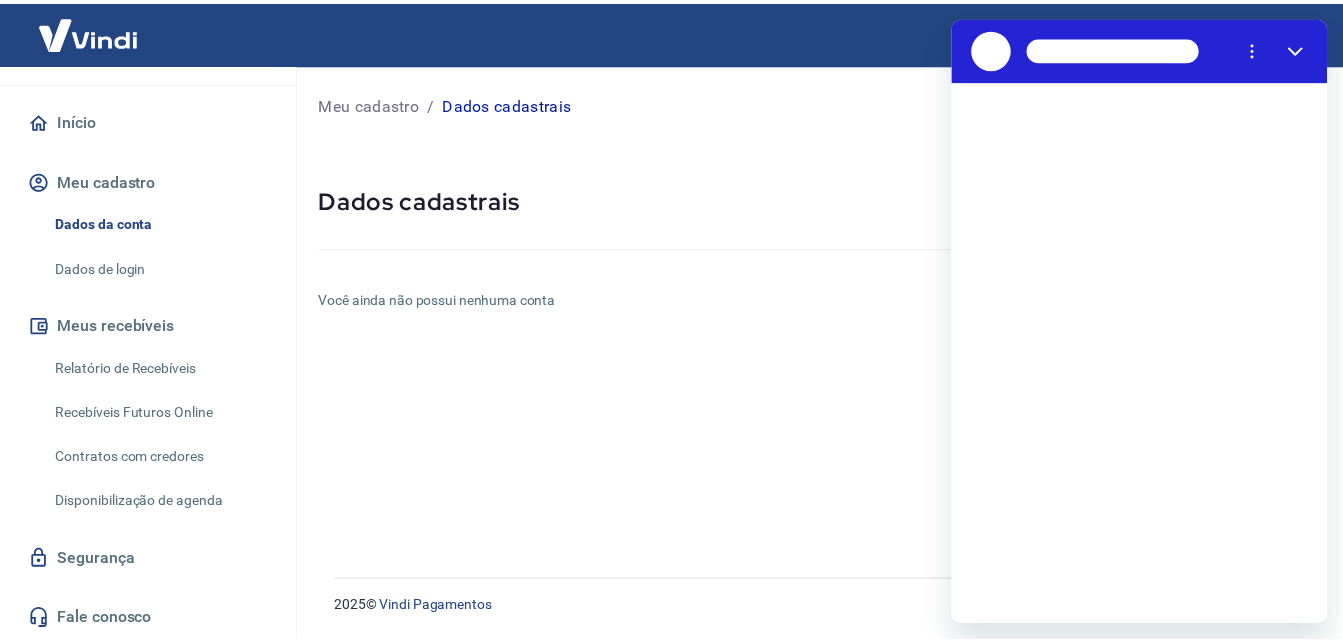 scroll, scrollTop: 0, scrollLeft: 0, axis: both 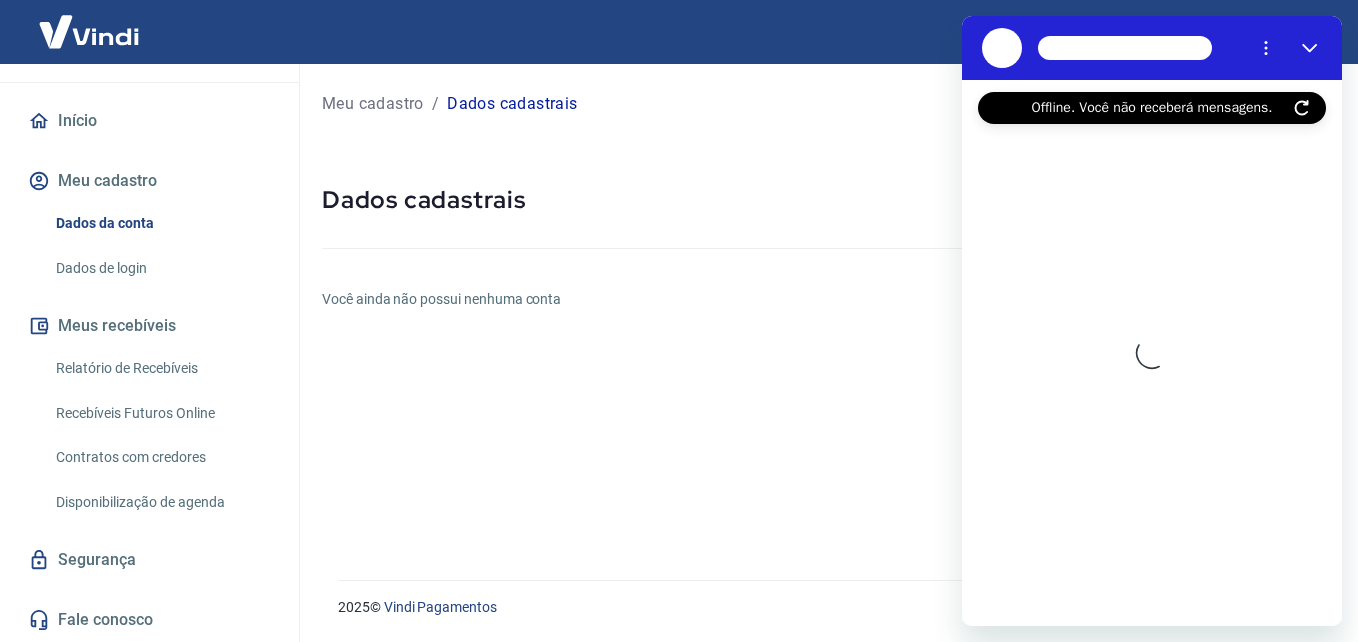 click 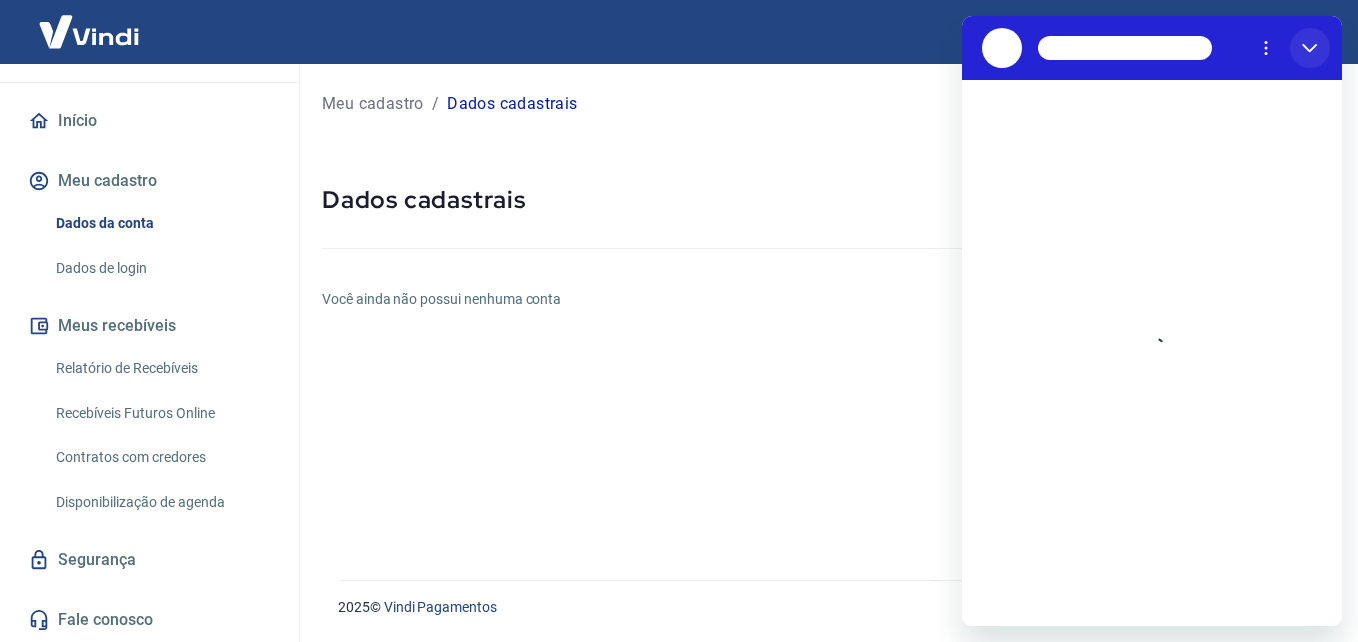click 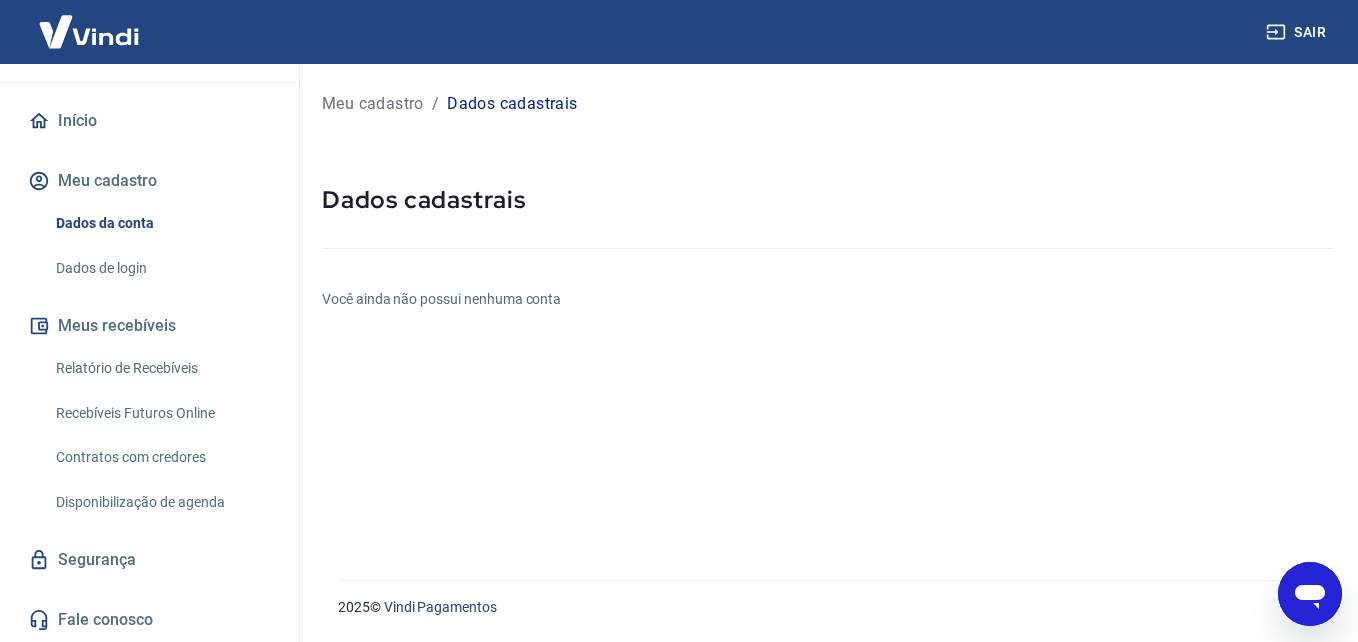 click on "Segurança" at bounding box center [149, 560] 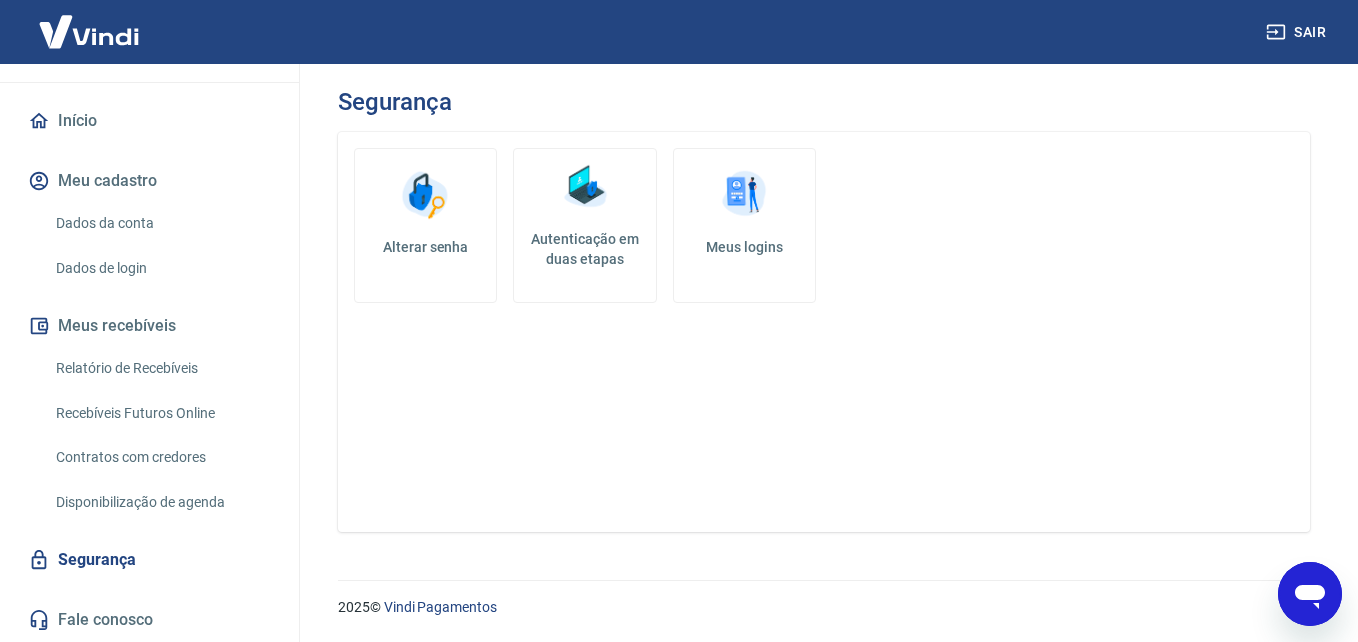 click on "Meus logins" at bounding box center (744, 247) 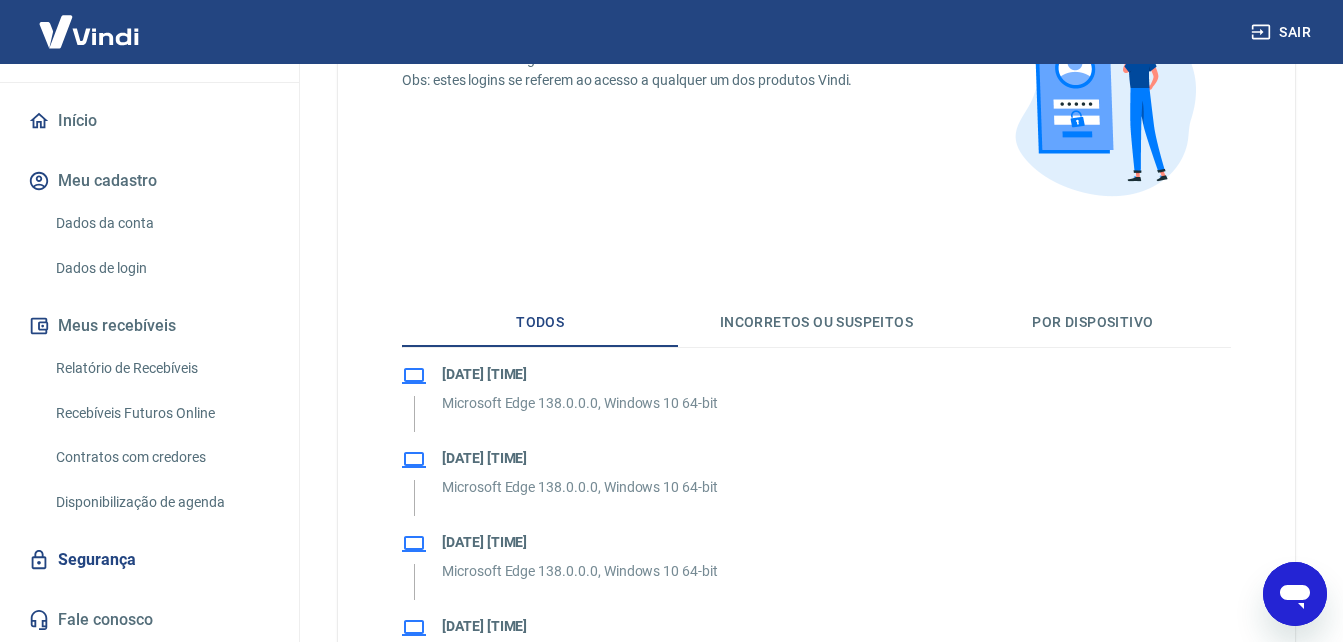 scroll, scrollTop: 111, scrollLeft: 0, axis: vertical 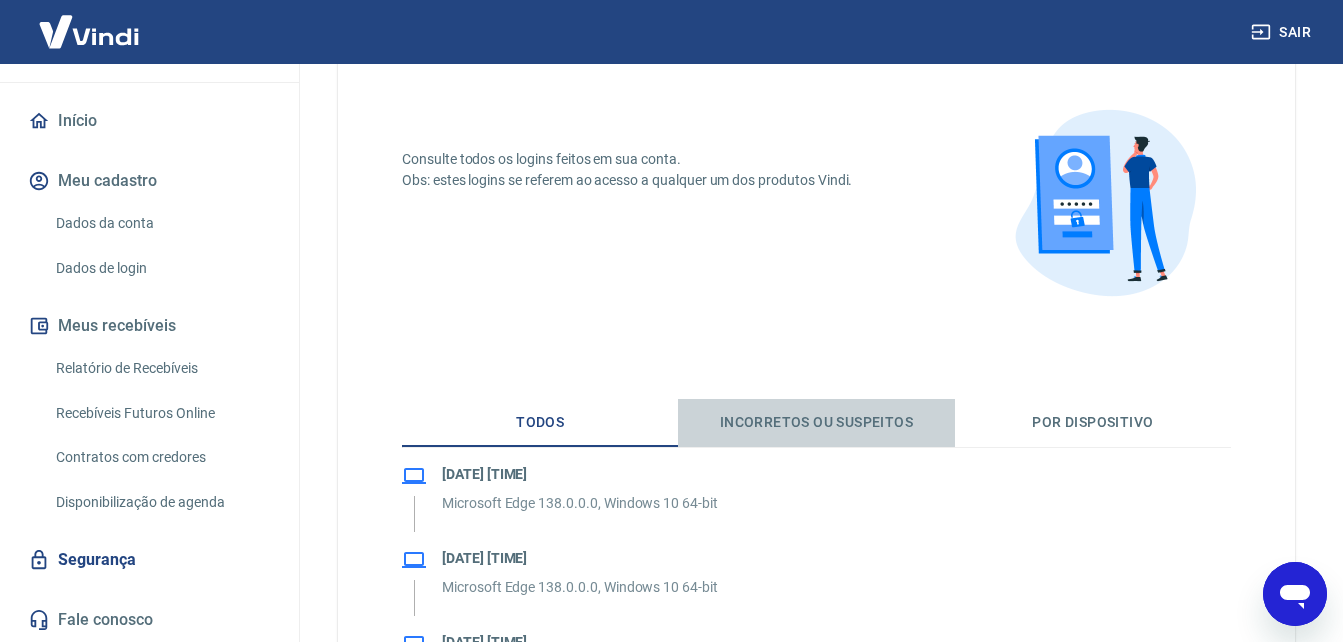 click on "Incorretos ou suspeitos" at bounding box center (816, 423) 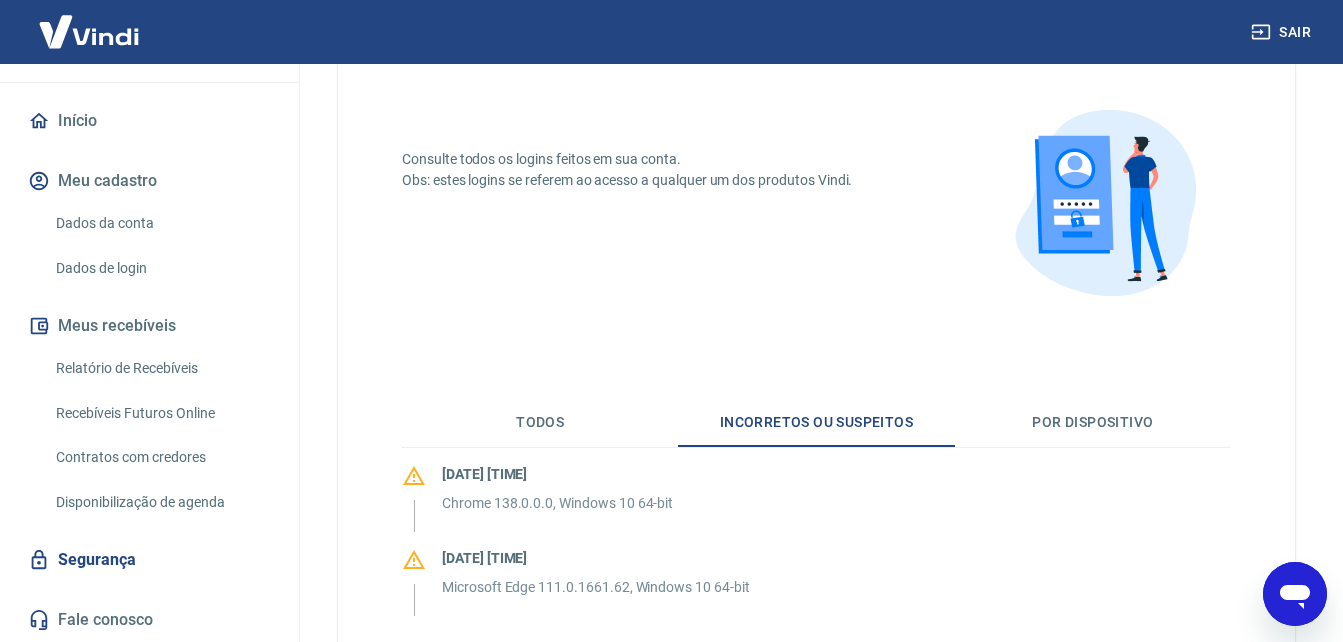 click on "Por dispositivo" at bounding box center (1093, 423) 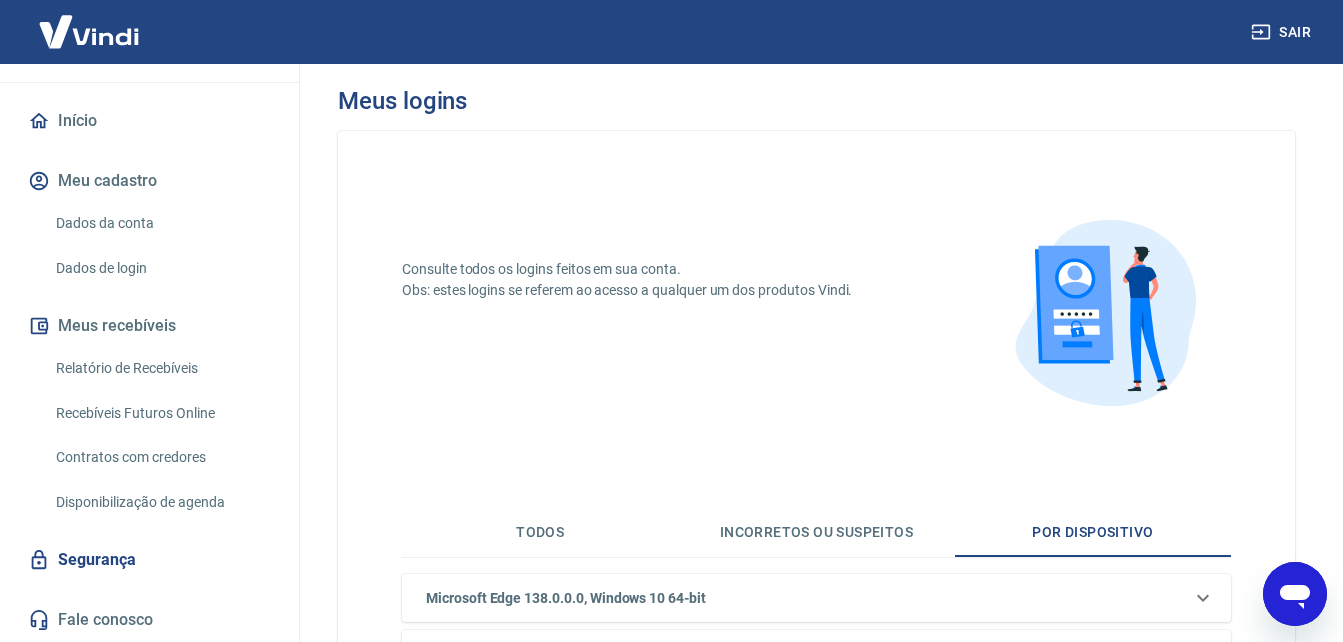 scroll, scrollTop: 0, scrollLeft: 0, axis: both 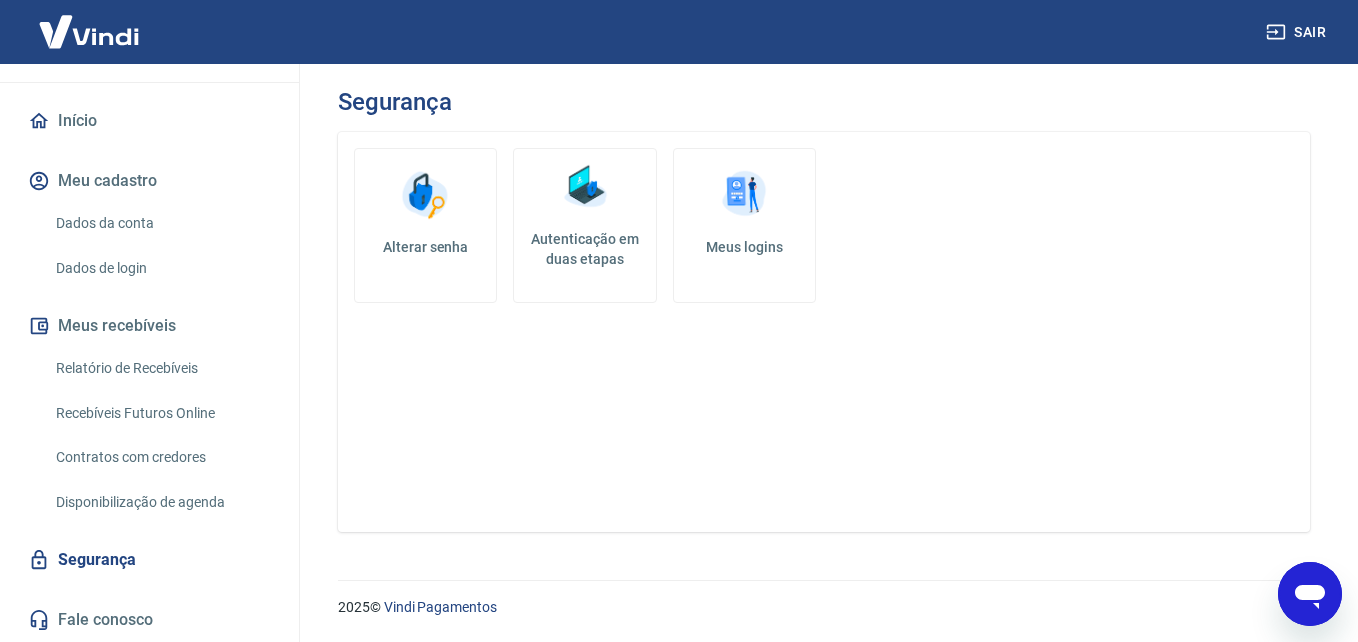 click at bounding box center (585, 187) 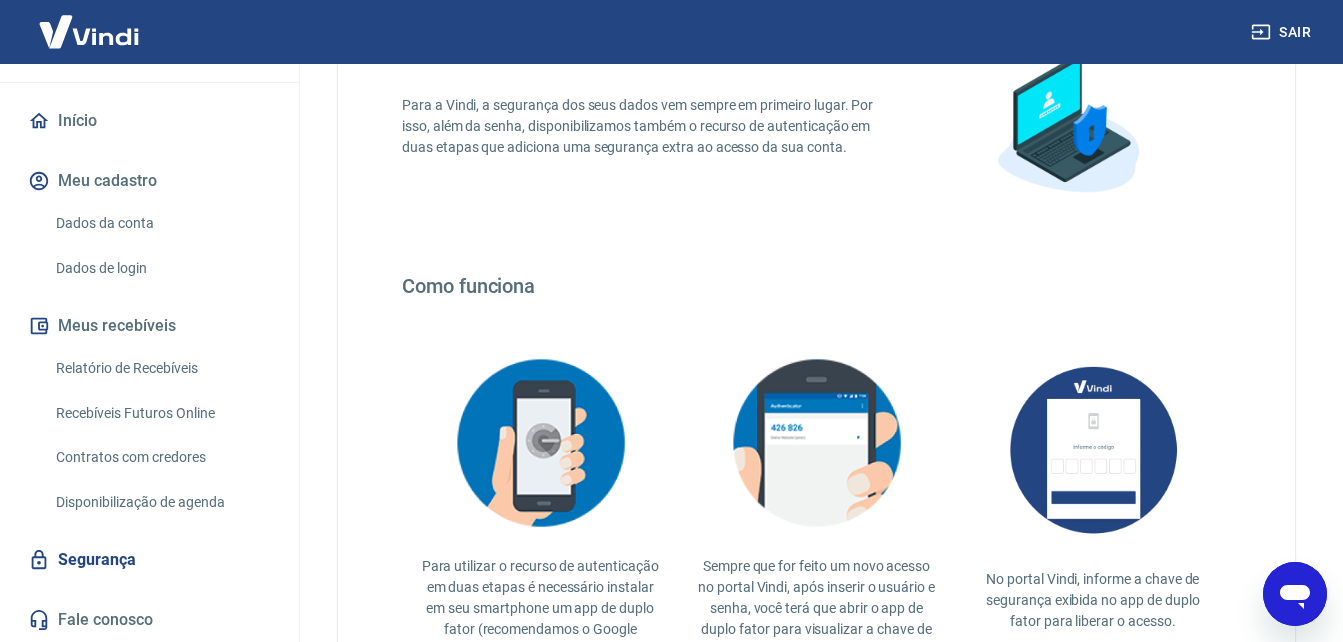 scroll, scrollTop: 200, scrollLeft: 0, axis: vertical 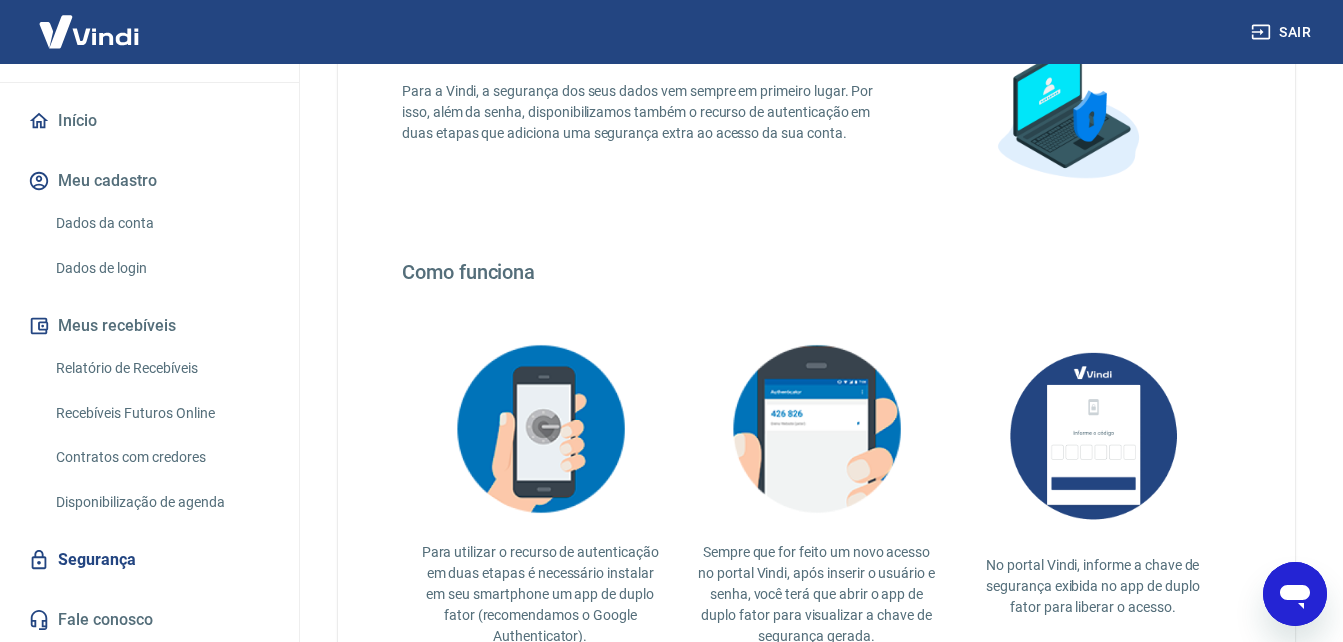 click on "Fale conosco" at bounding box center [149, 620] 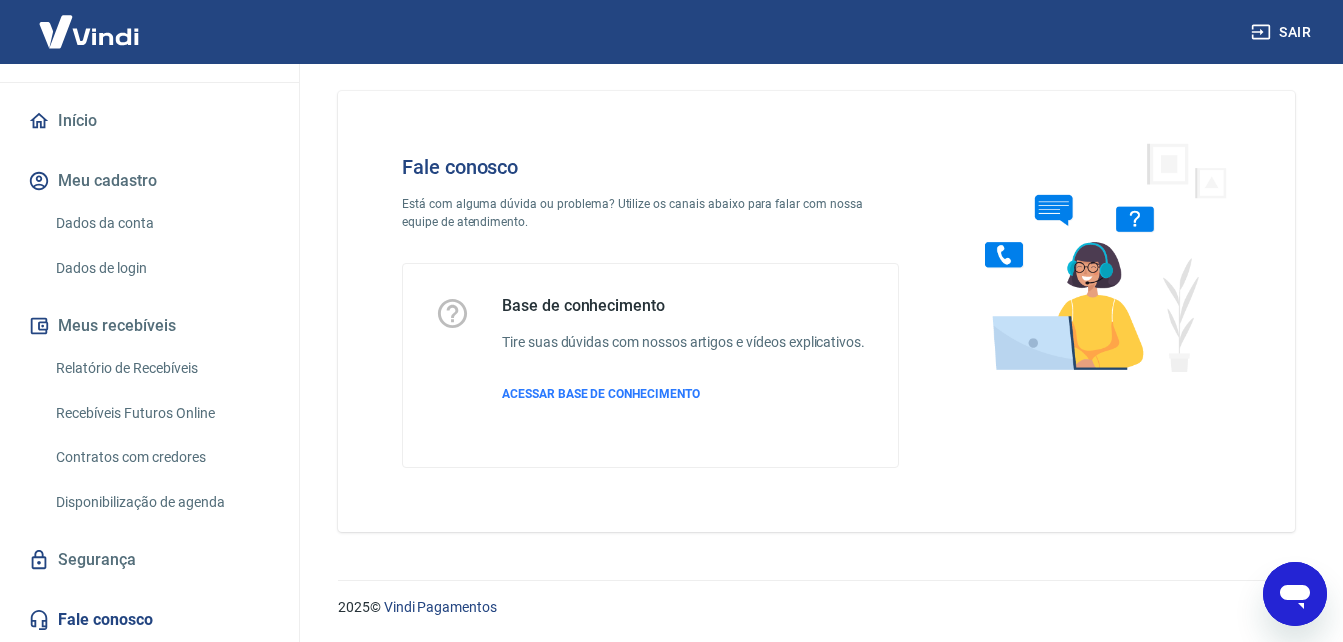 scroll, scrollTop: 34, scrollLeft: 0, axis: vertical 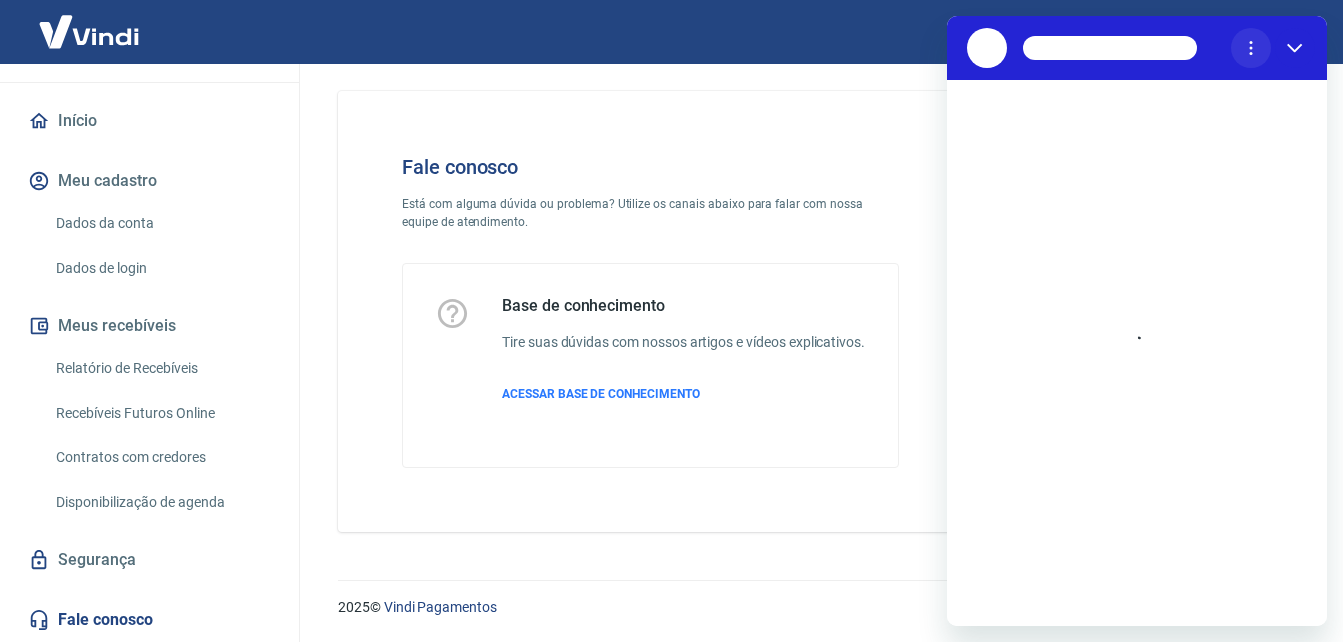 click 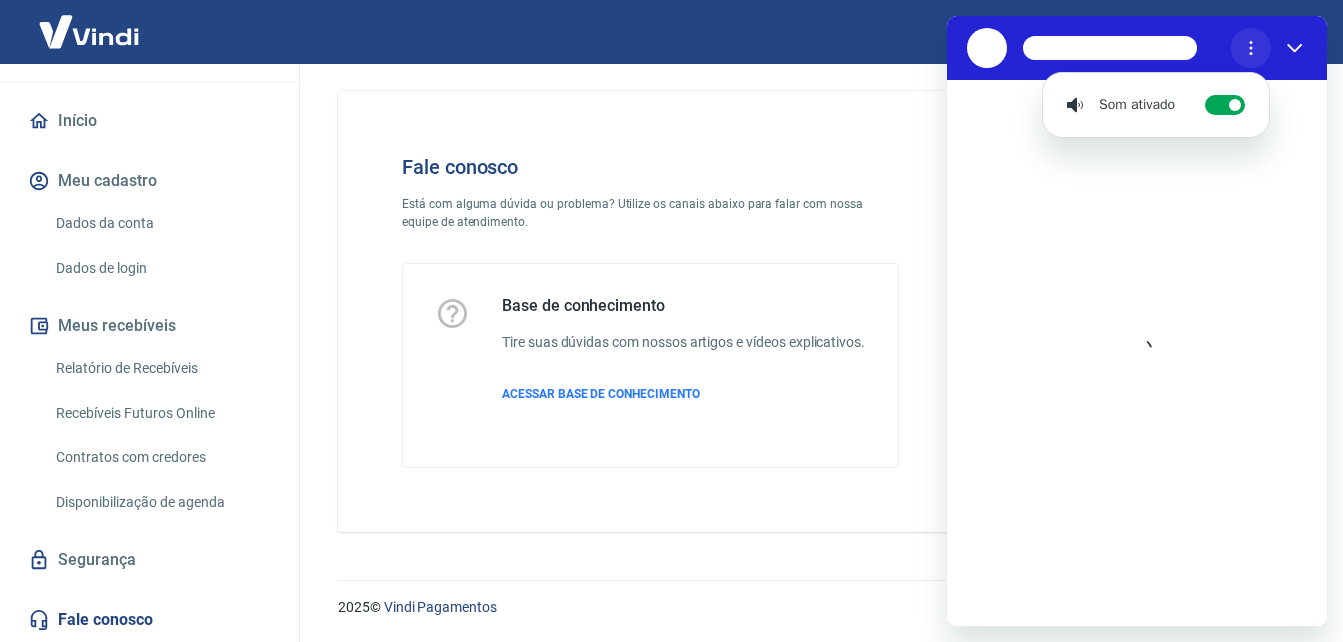 click 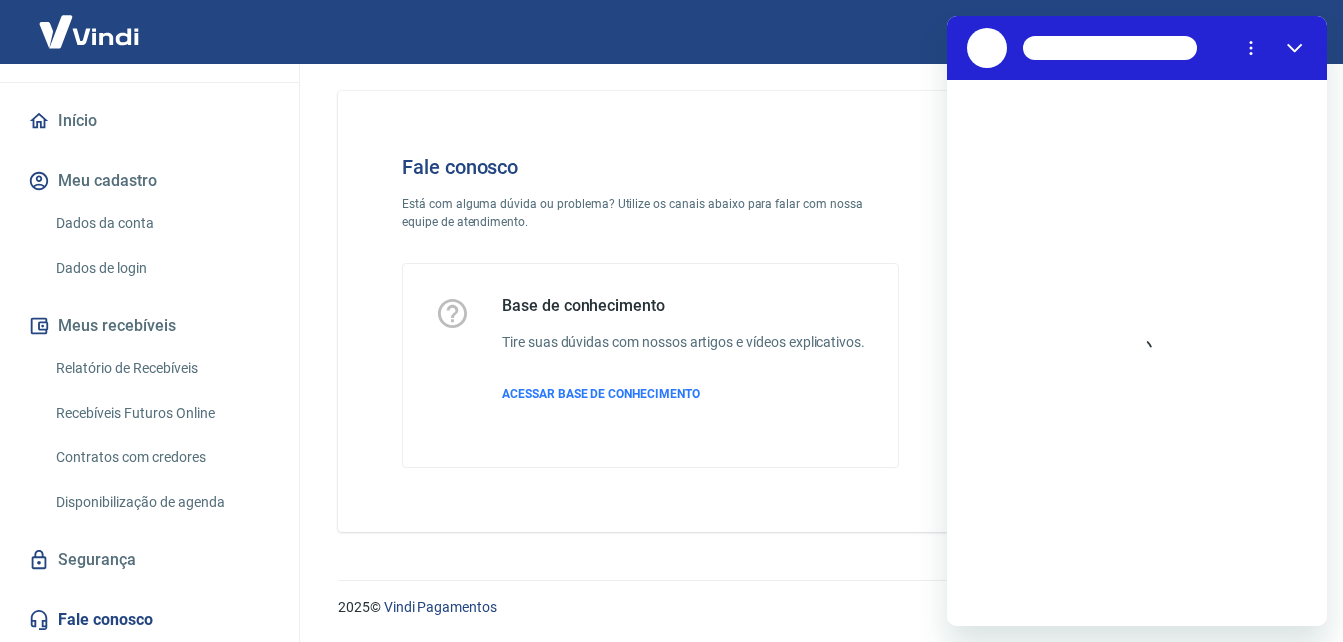 click on "Fale conosco Está com alguma dúvida ou problema? Utilize os canais abaixo para falar com nossa equipe de atendimento. Base de conhecimento Tire suas dúvidas com nossos artigos e vídeos explicativos. ACESSAR BASE DE CONHECIMENTO" at bounding box center [816, 311] 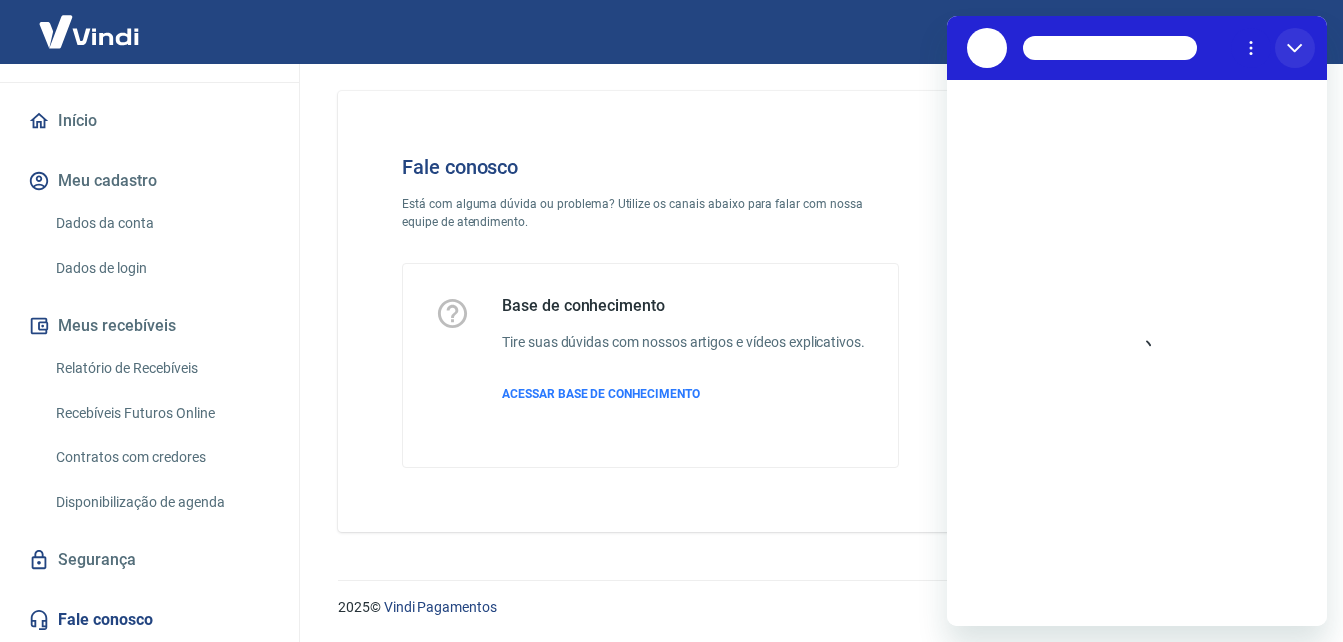 click 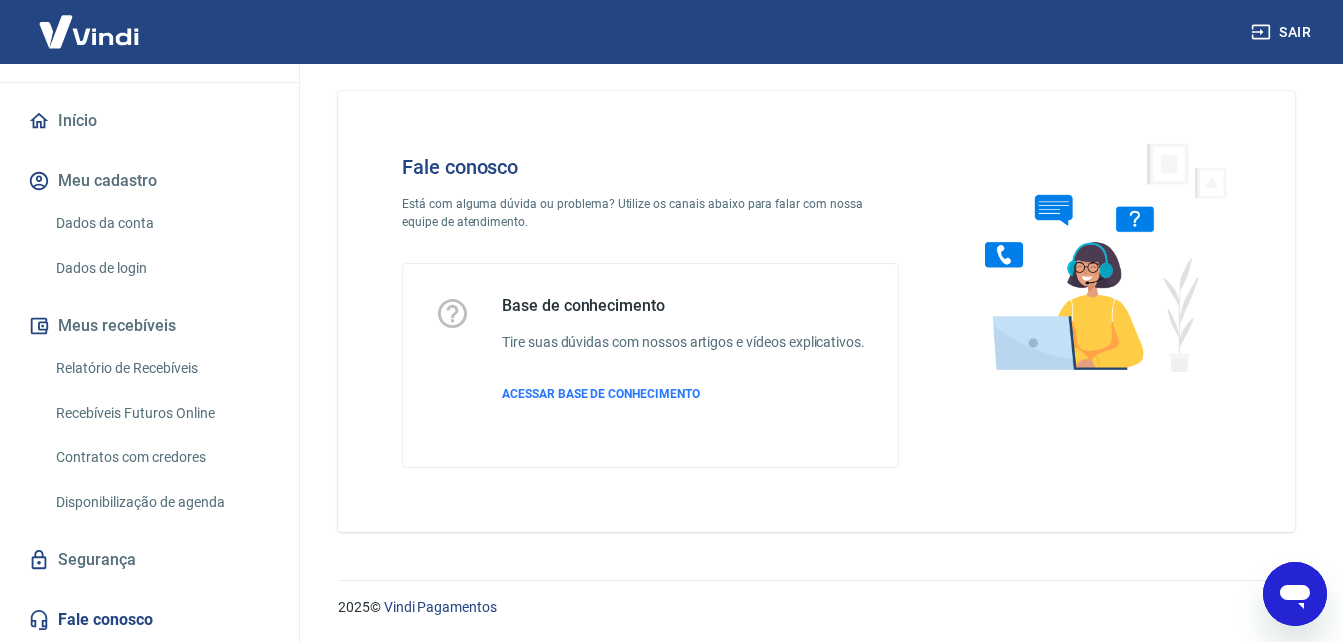 click on "Sair" at bounding box center [1283, 32] 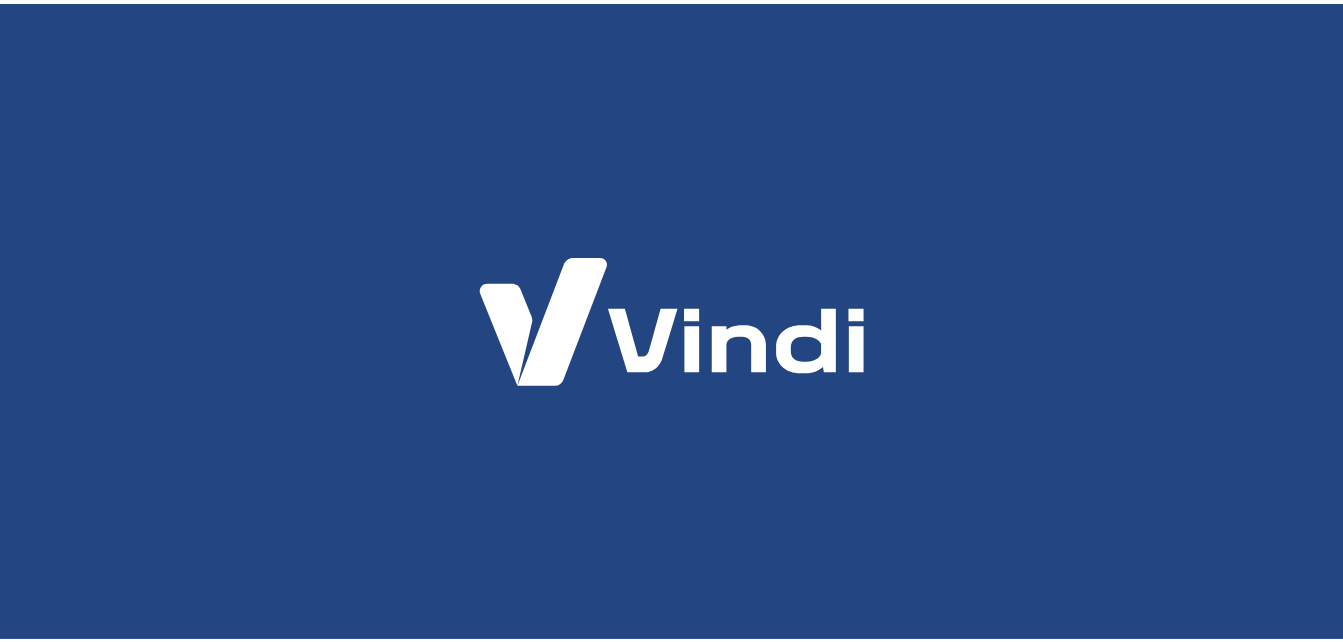 scroll, scrollTop: 0, scrollLeft: 0, axis: both 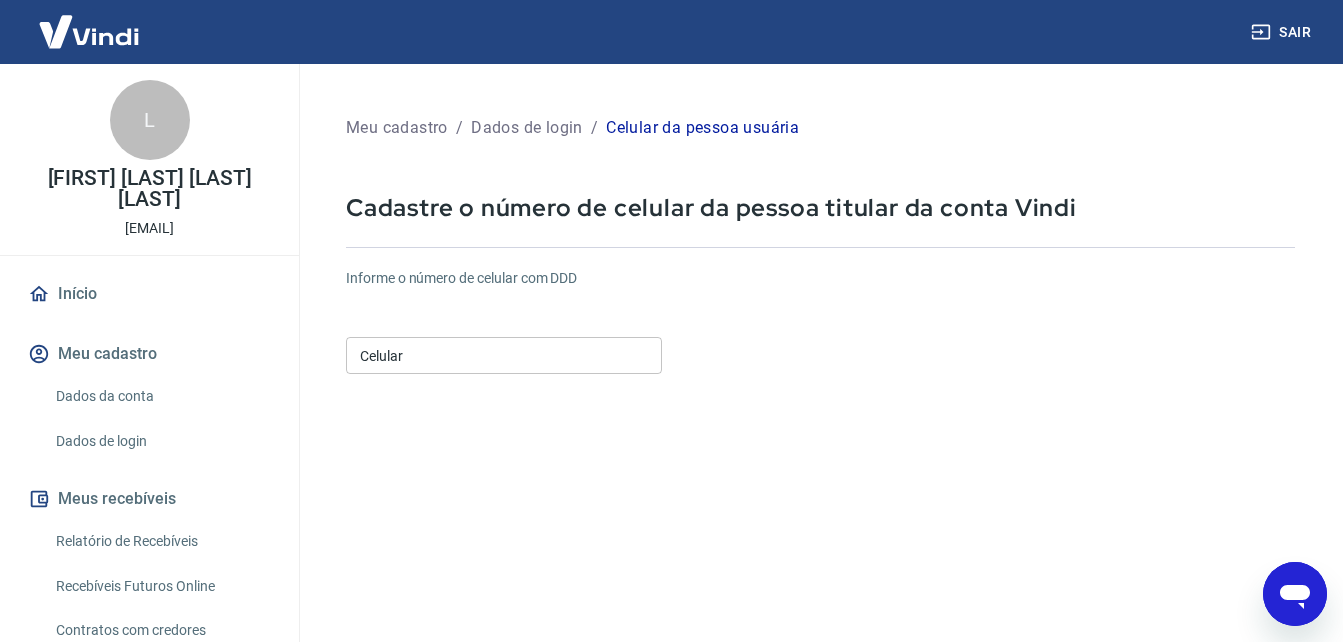 click on "Meu cadastro" at bounding box center [149, 354] 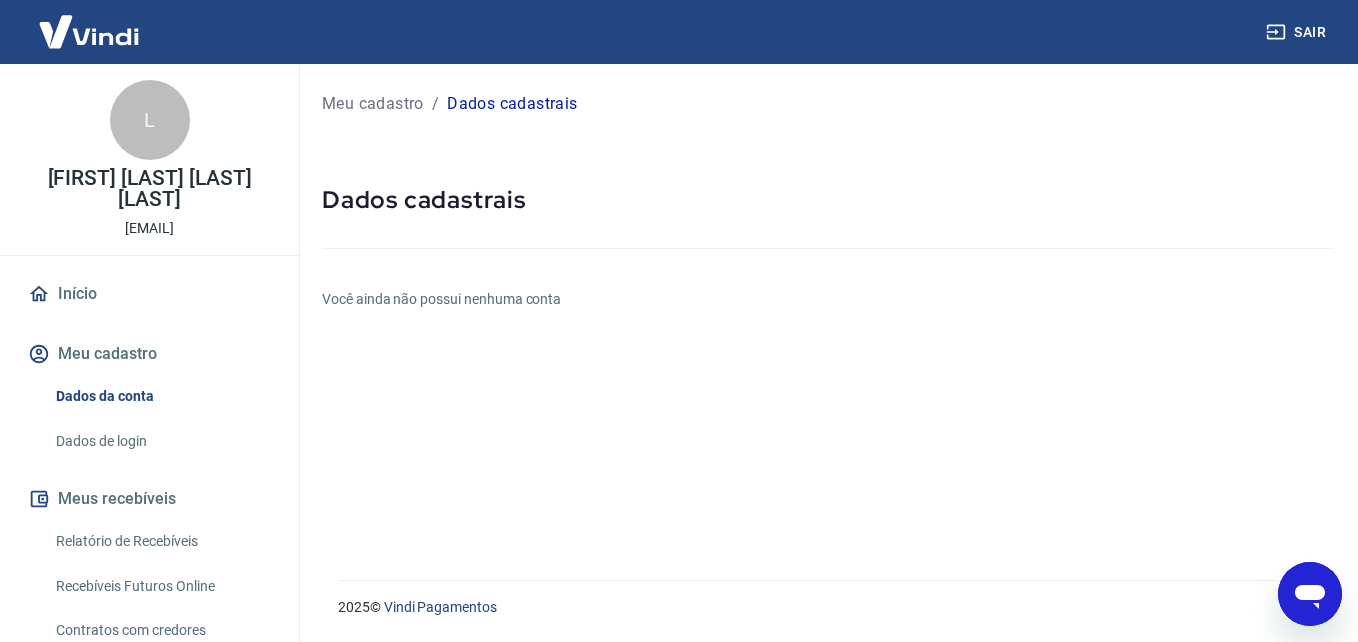 click on "Dados de login" at bounding box center [161, 441] 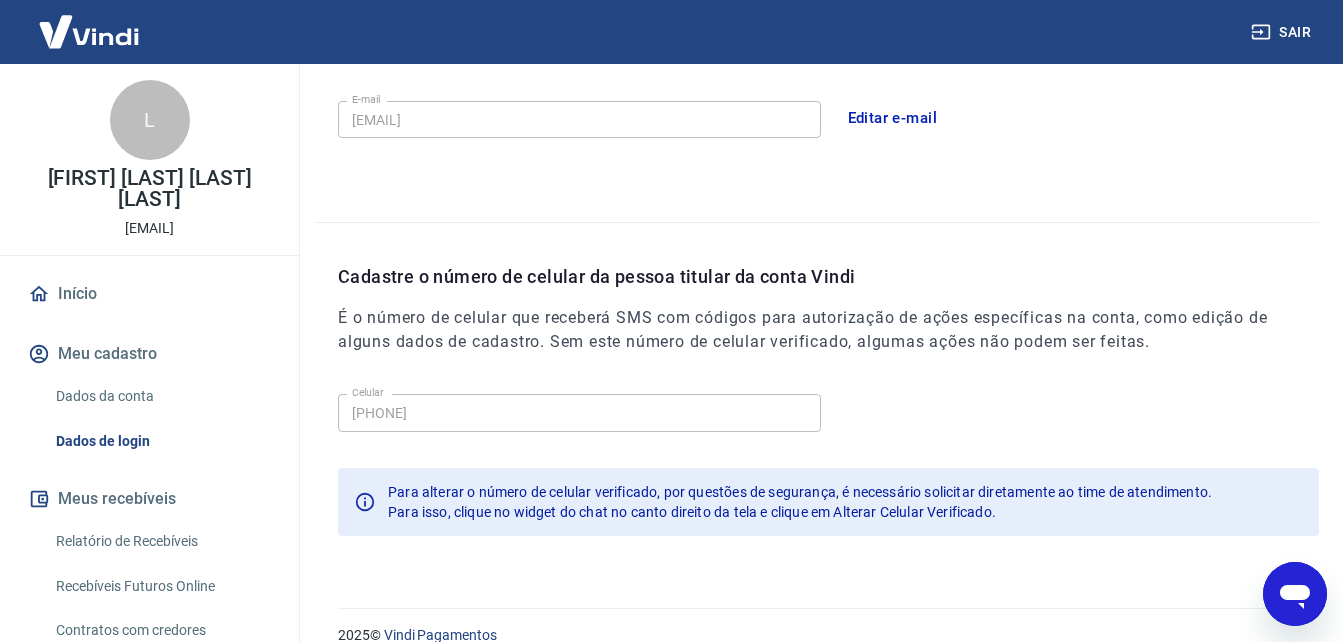 scroll, scrollTop: 639, scrollLeft: 0, axis: vertical 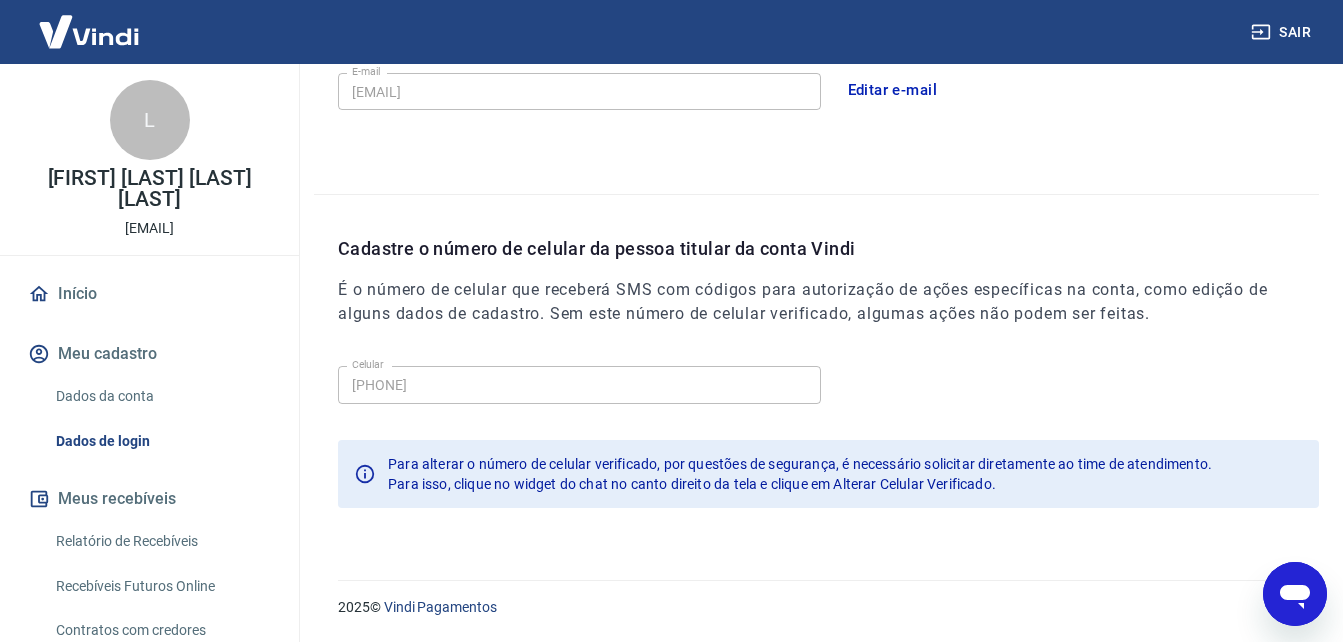 click on "Sair" at bounding box center [1283, 32] 